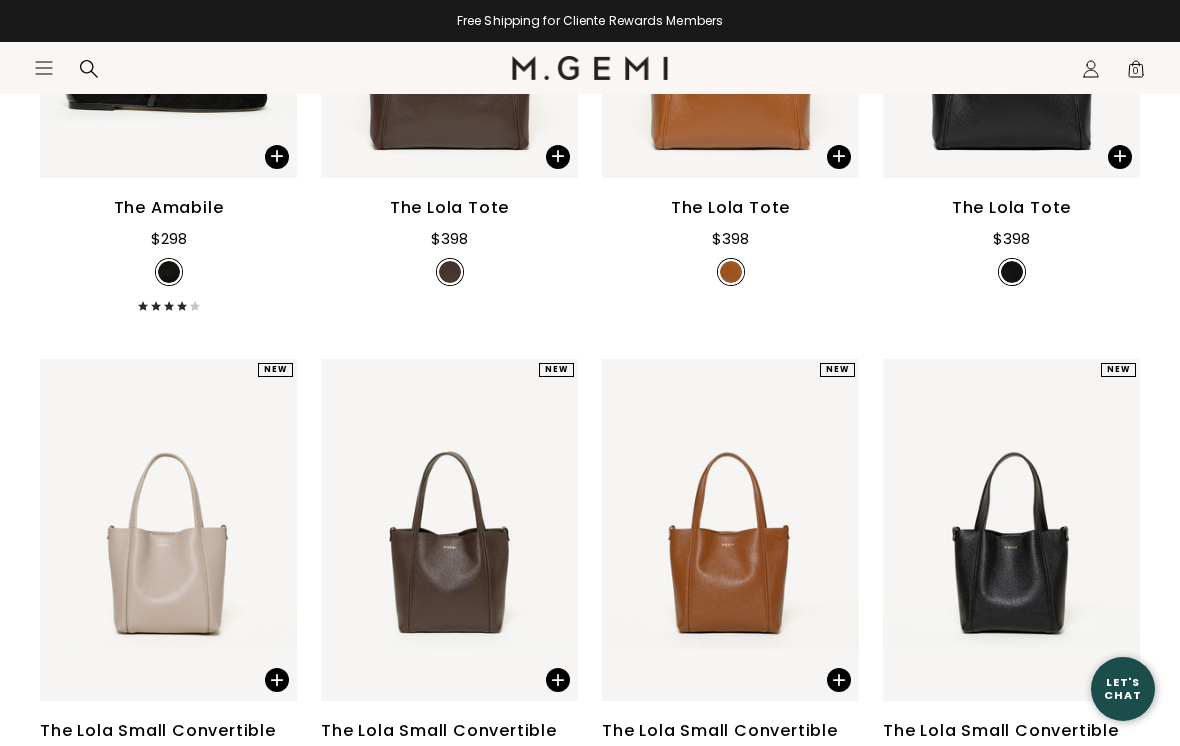 scroll, scrollTop: 0, scrollLeft: 0, axis: both 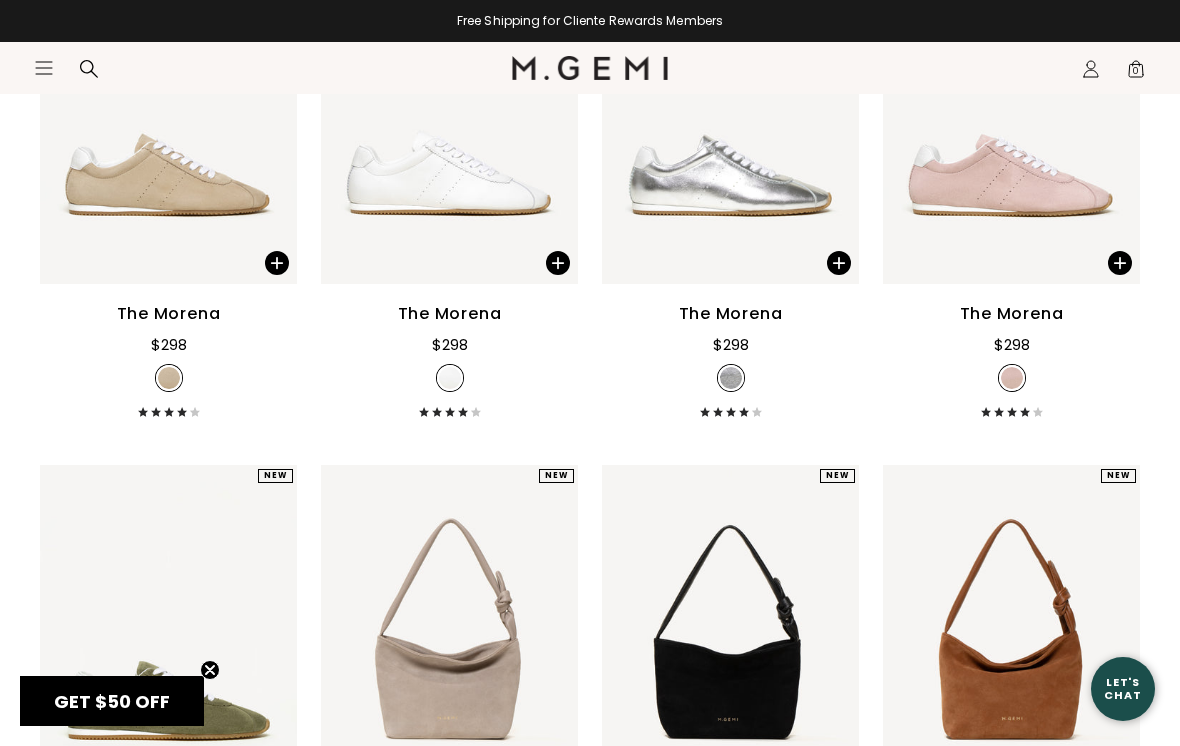 click on "The Morena" at bounding box center [169, 314] 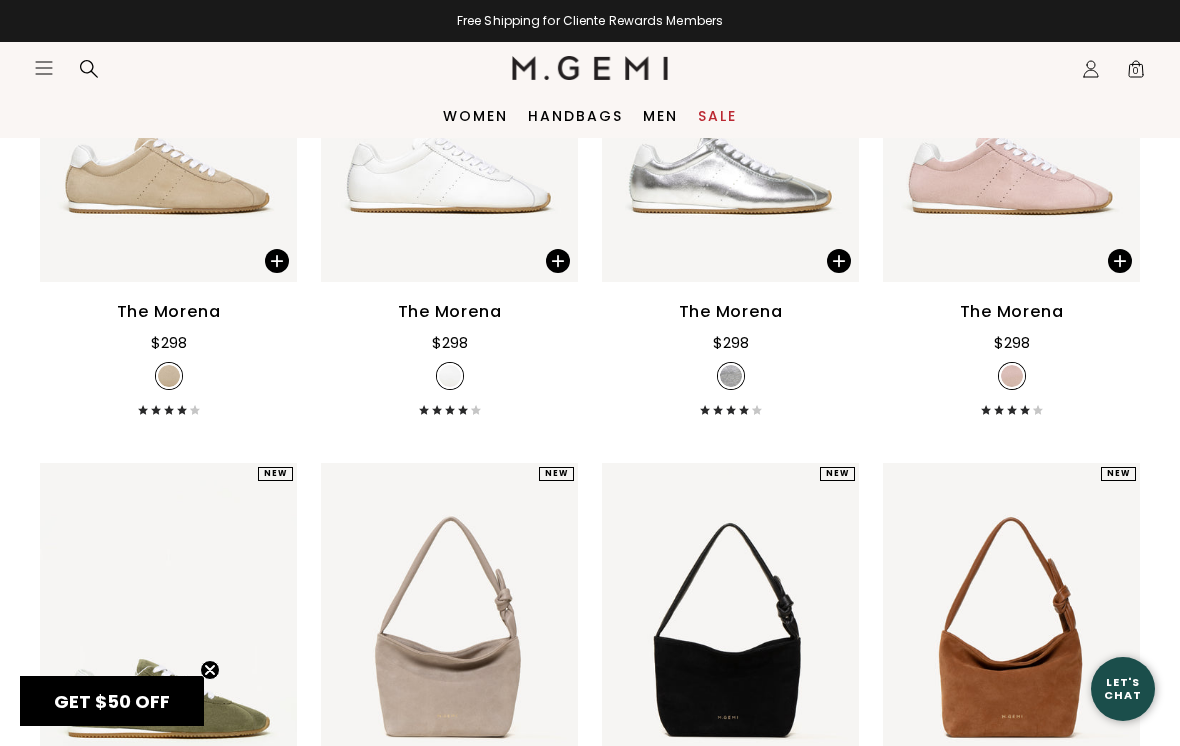 scroll, scrollTop: 4642, scrollLeft: 0, axis: vertical 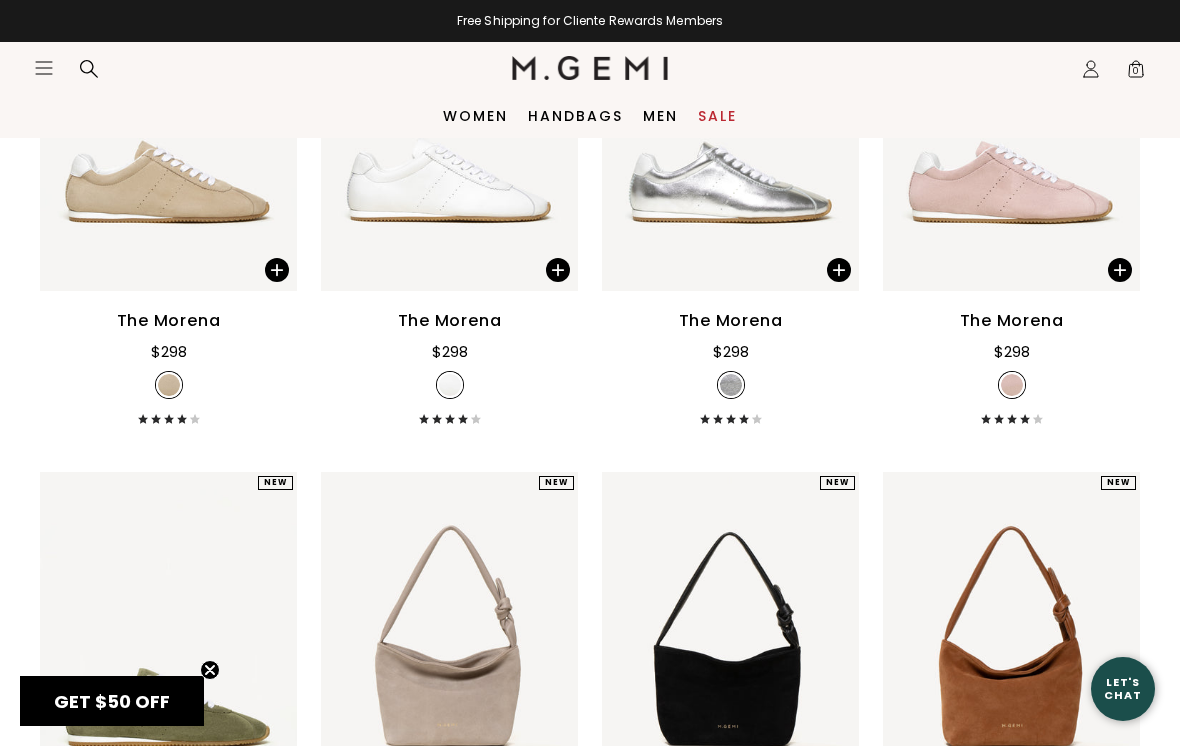 click on "Handbags" at bounding box center (575, 116) 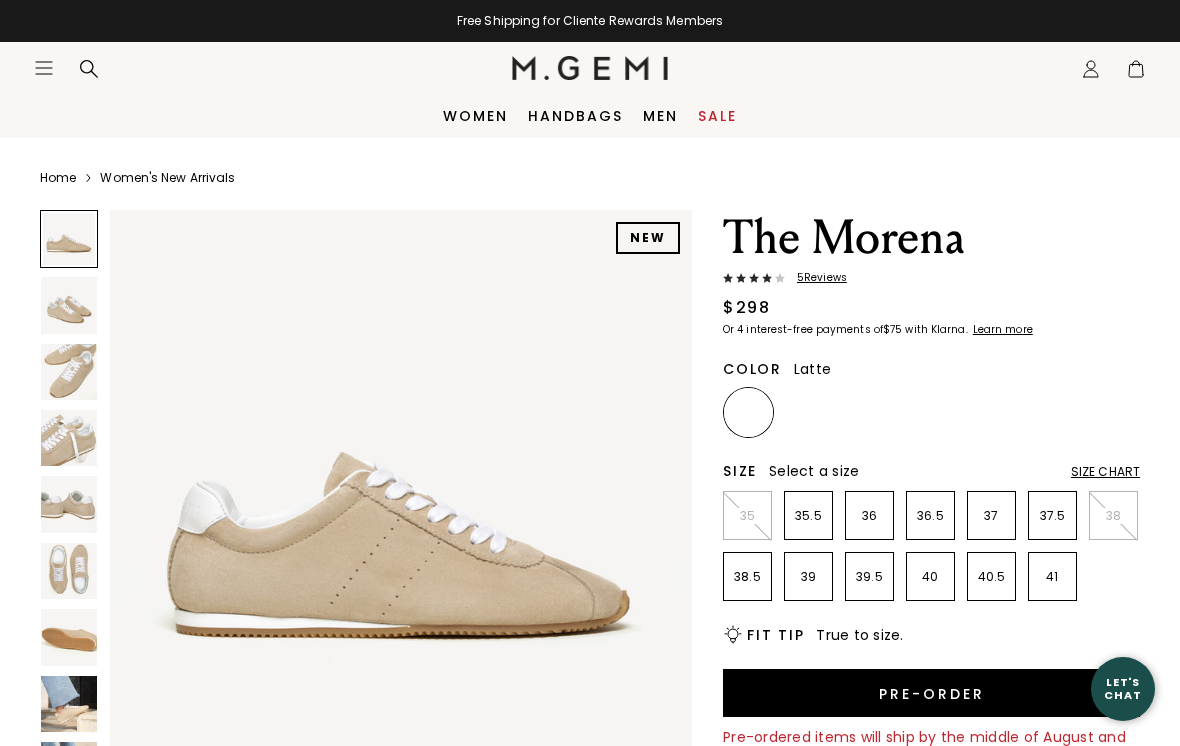 scroll, scrollTop: 0, scrollLeft: 0, axis: both 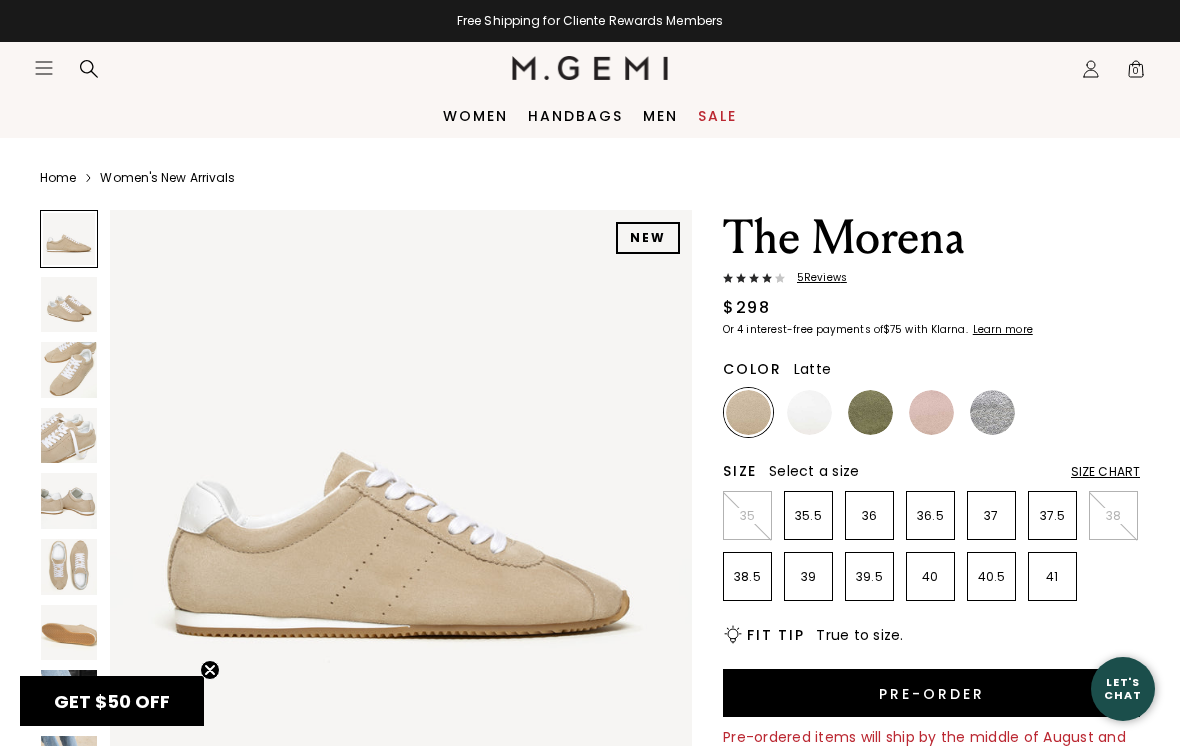 click at bounding box center [69, 567] 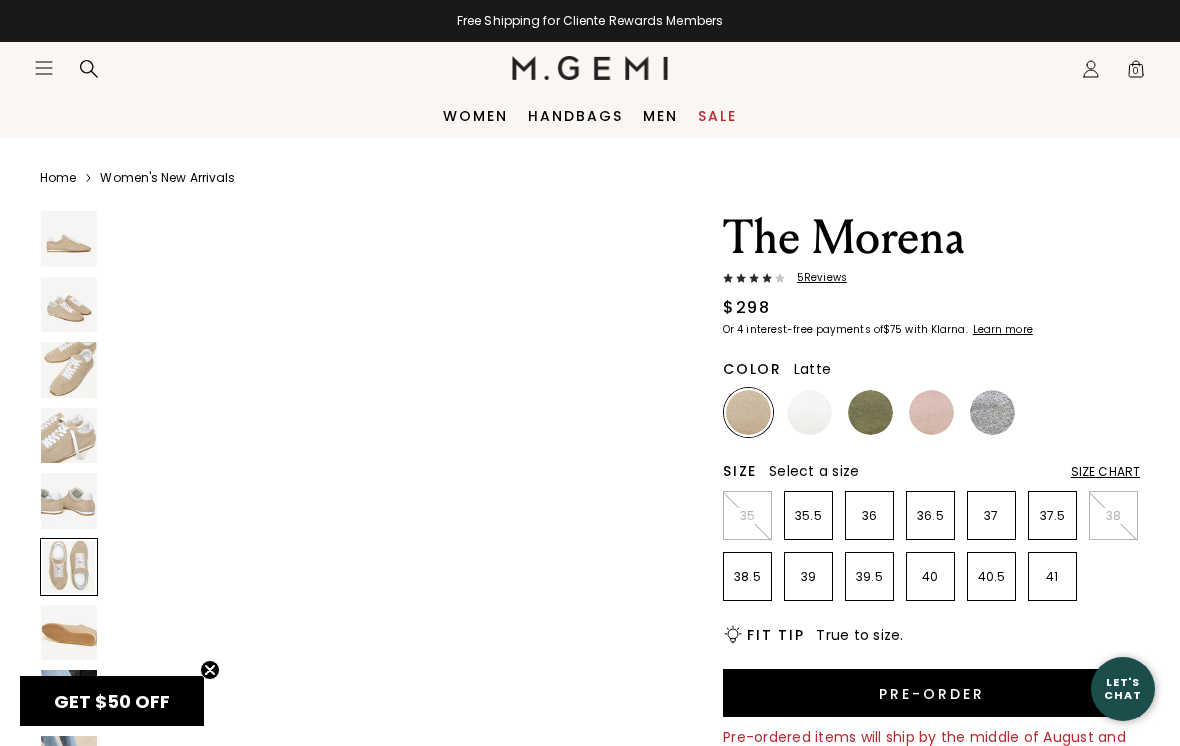 scroll, scrollTop: 3012, scrollLeft: 0, axis: vertical 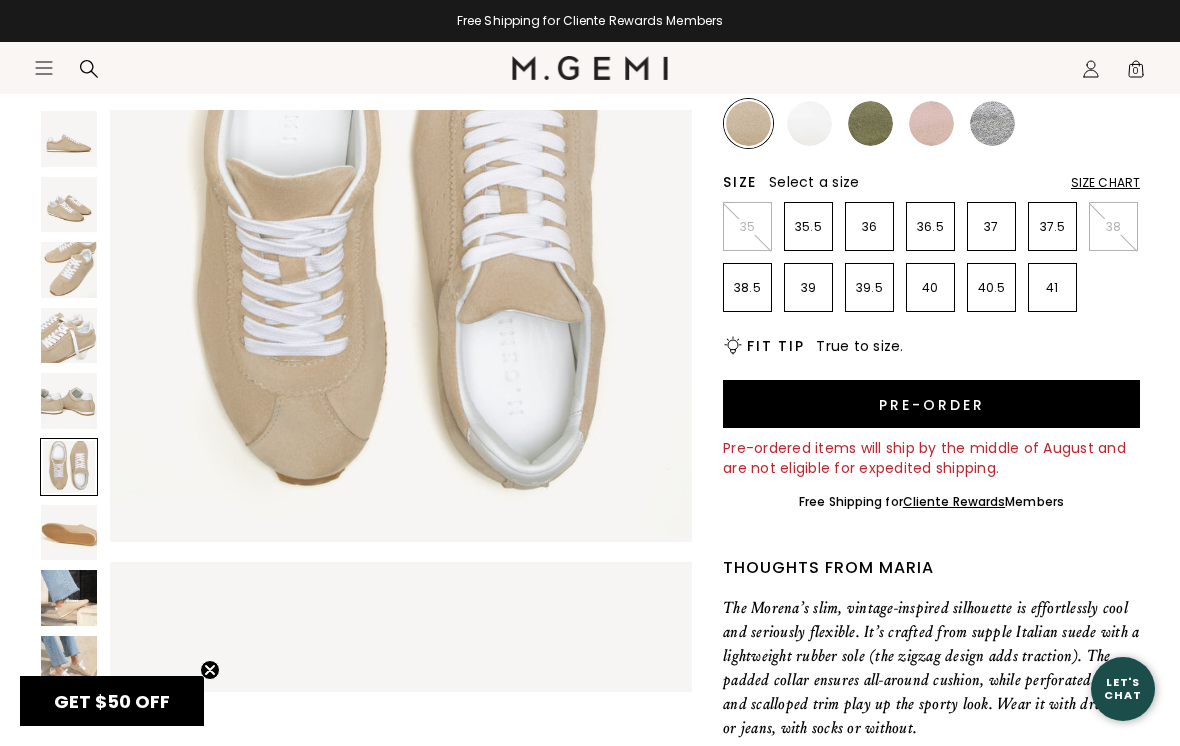 click at bounding box center (69, 598) 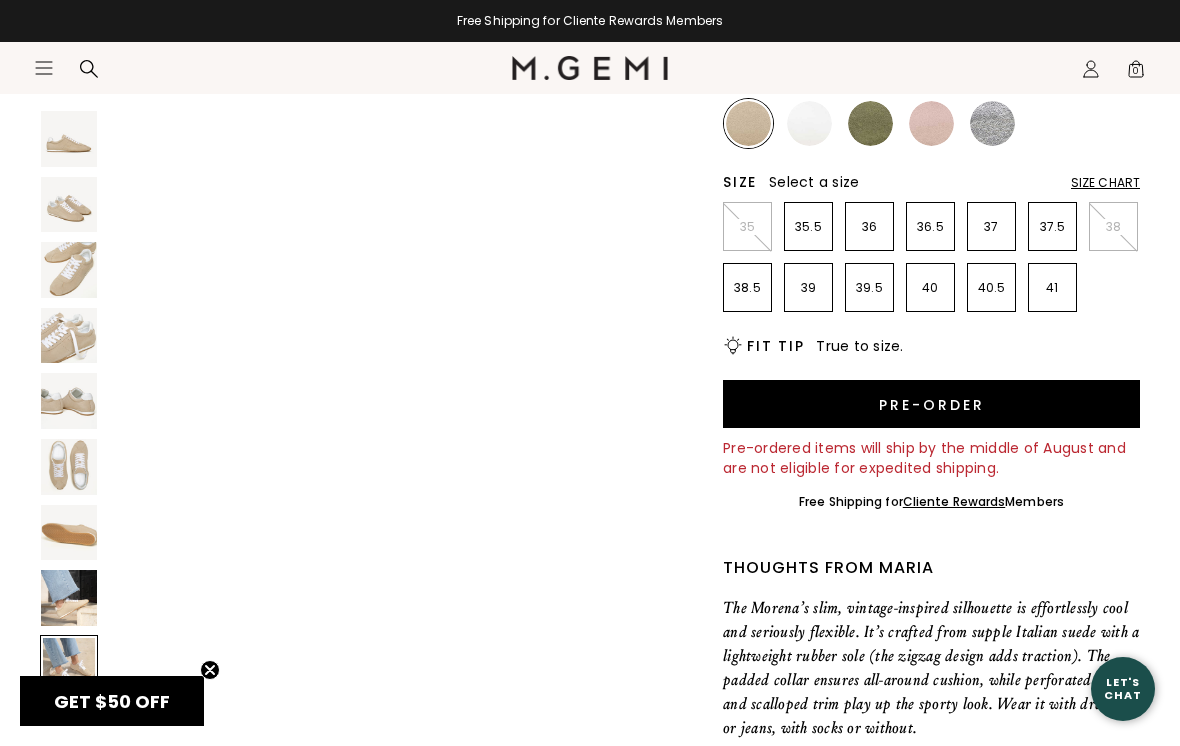 scroll, scrollTop: 4840, scrollLeft: 0, axis: vertical 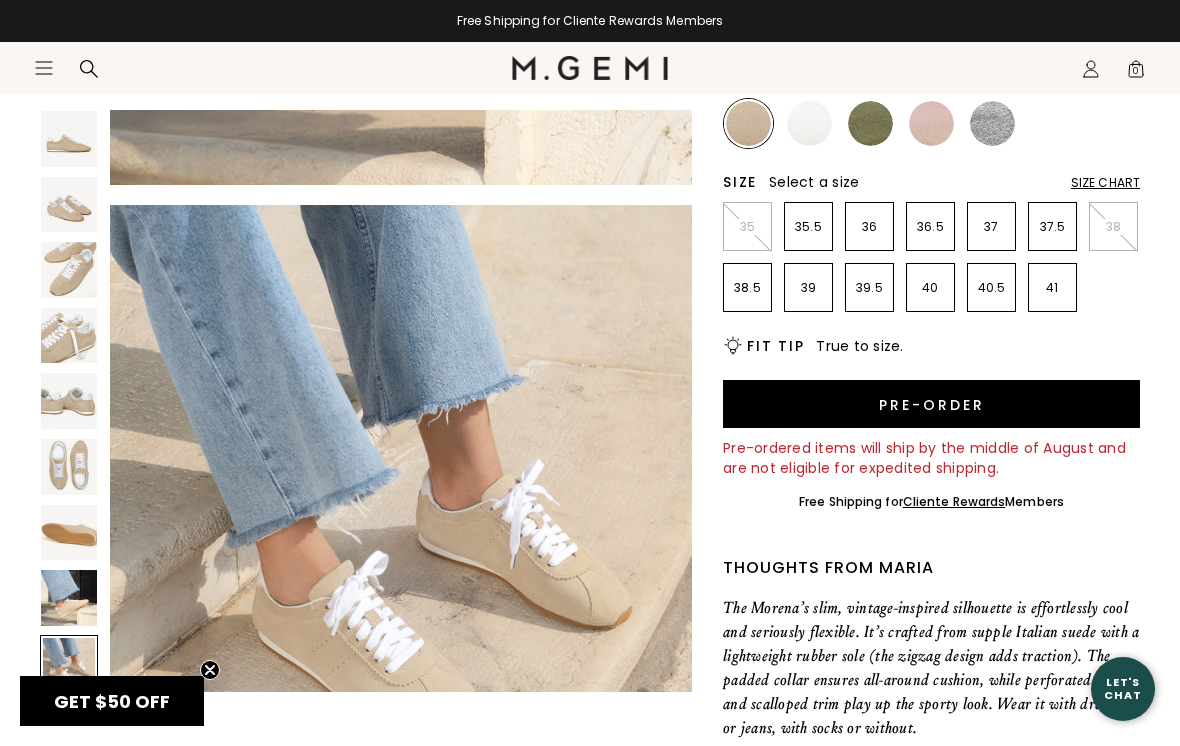 click at bounding box center [69, 533] 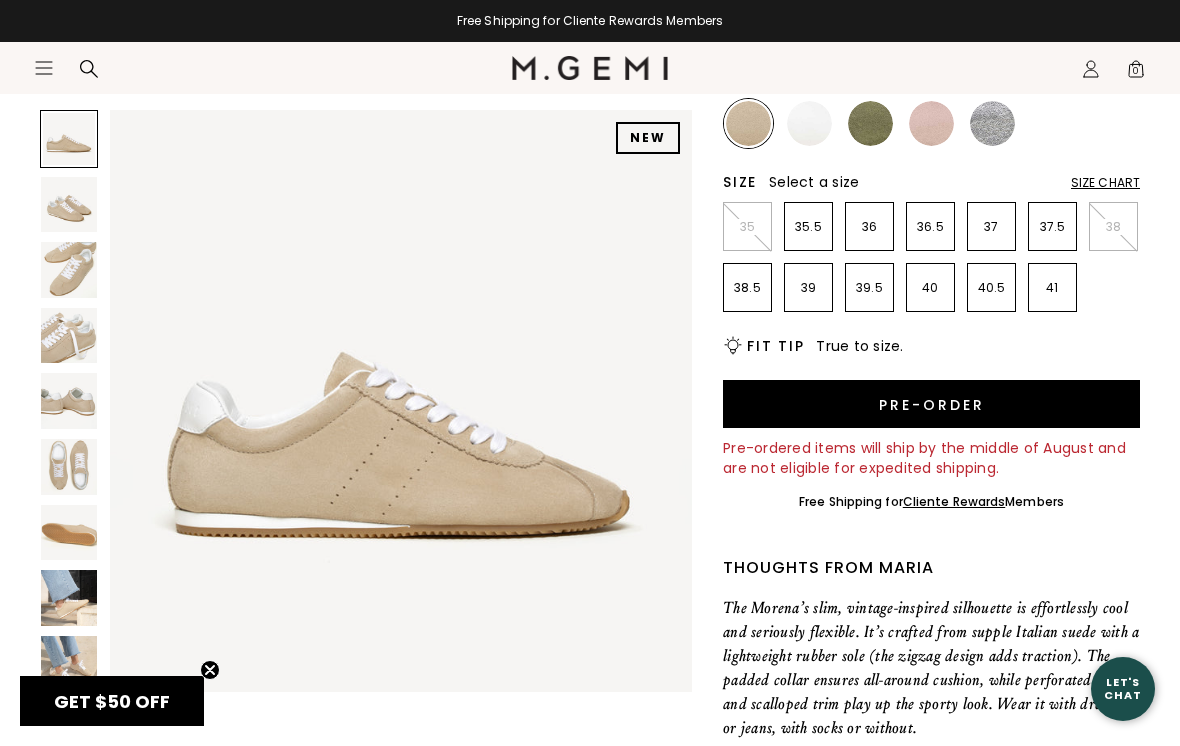 scroll, scrollTop: 0, scrollLeft: 0, axis: both 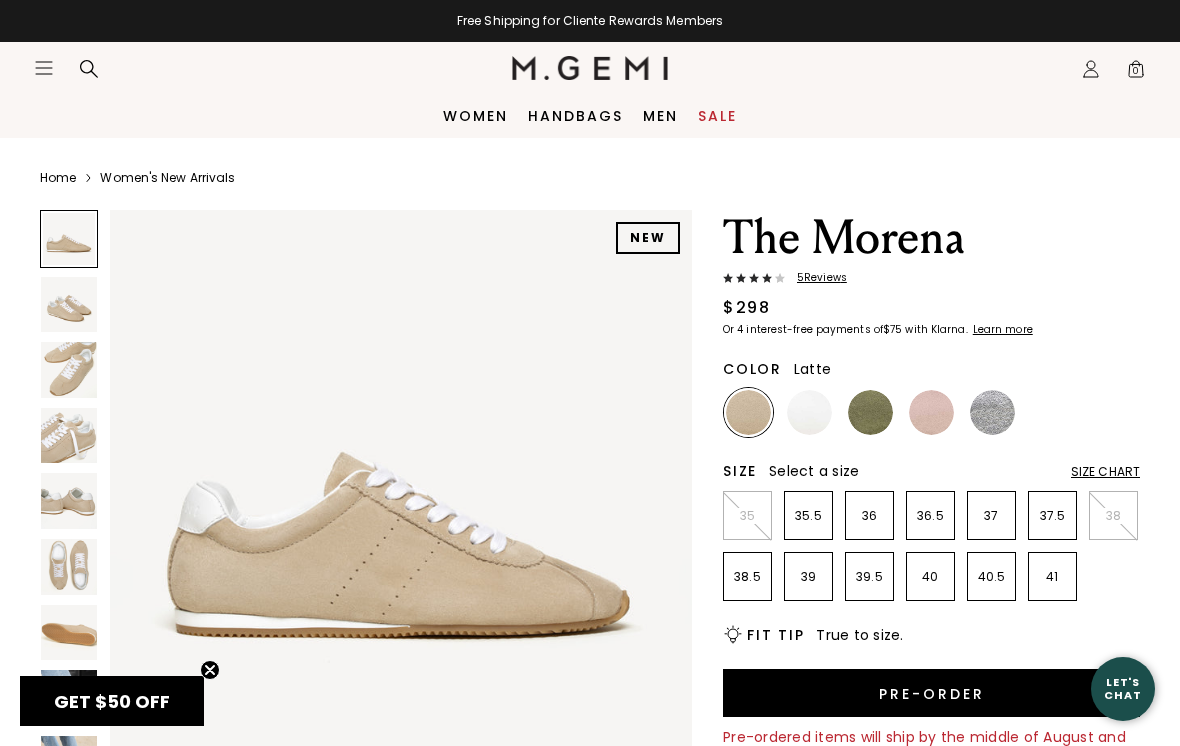 click at bounding box center [931, 412] 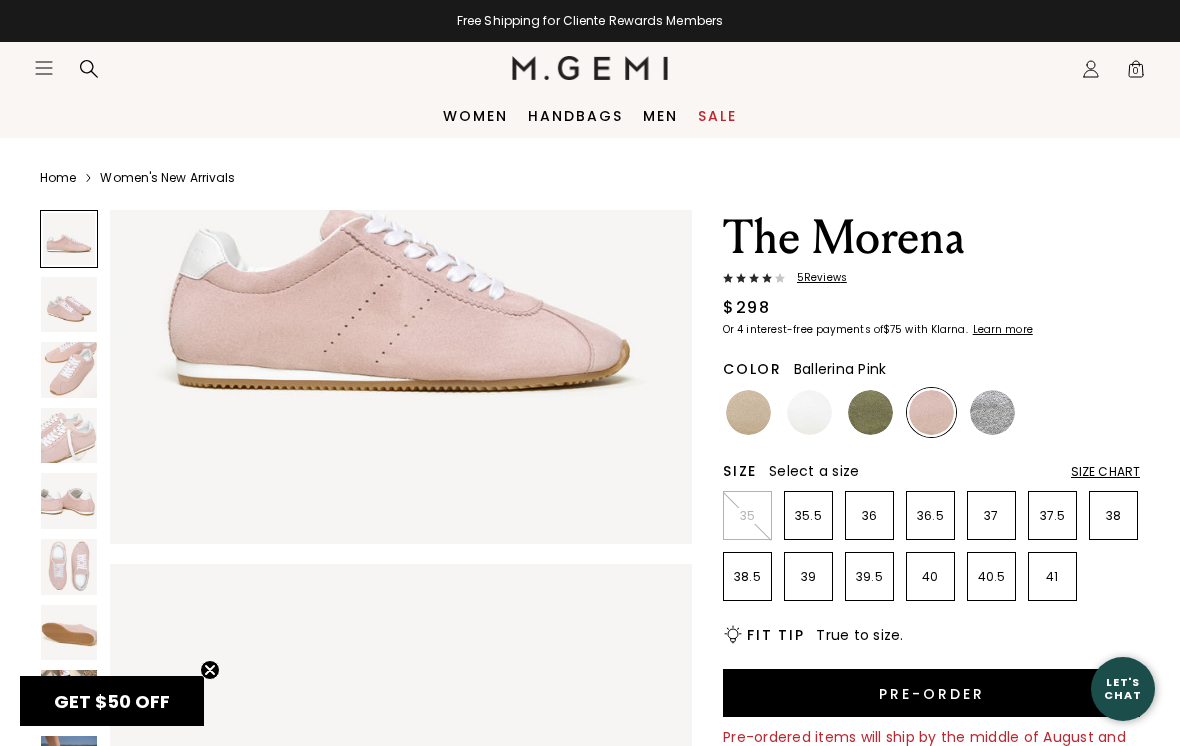 scroll, scrollTop: 250, scrollLeft: 0, axis: vertical 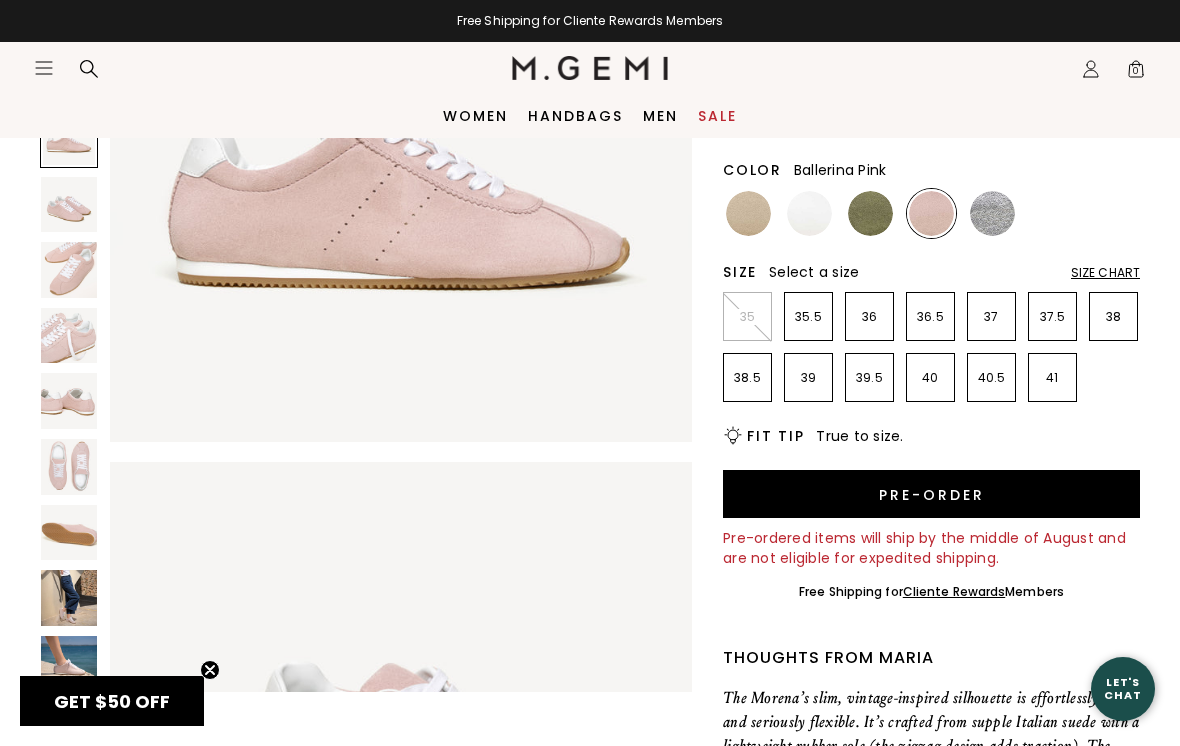 click at bounding box center [69, 664] 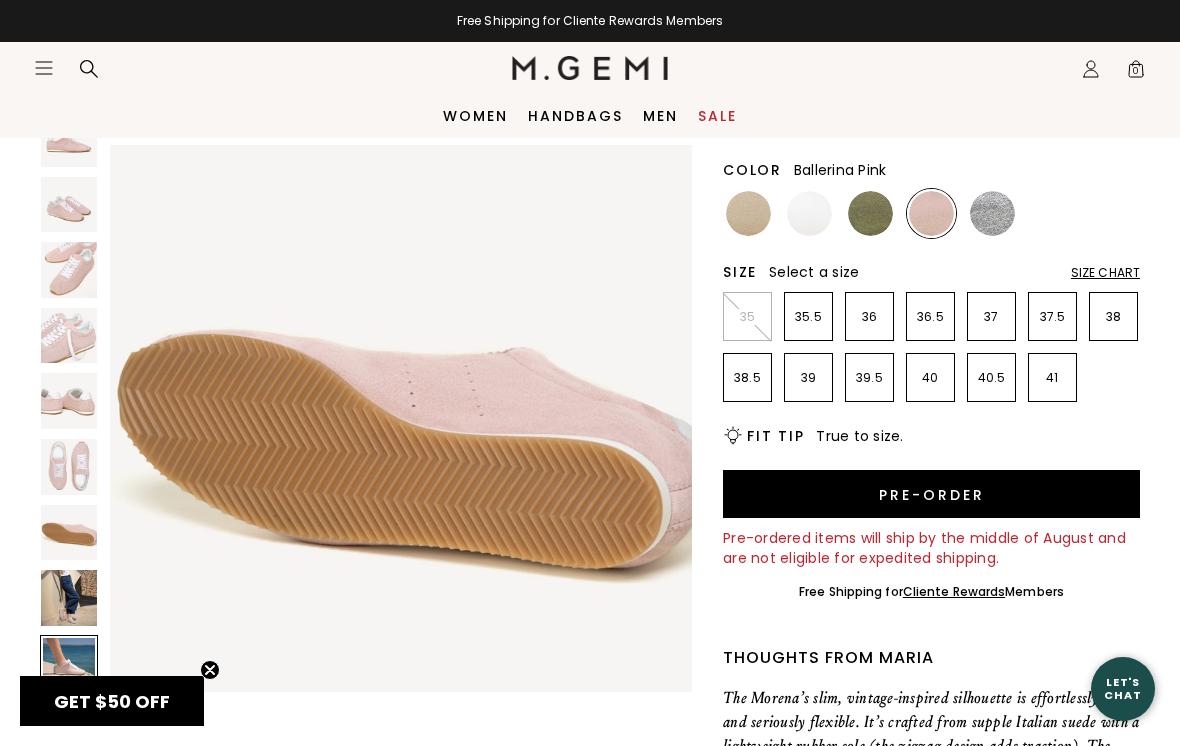 scroll, scrollTop: 4819, scrollLeft: 0, axis: vertical 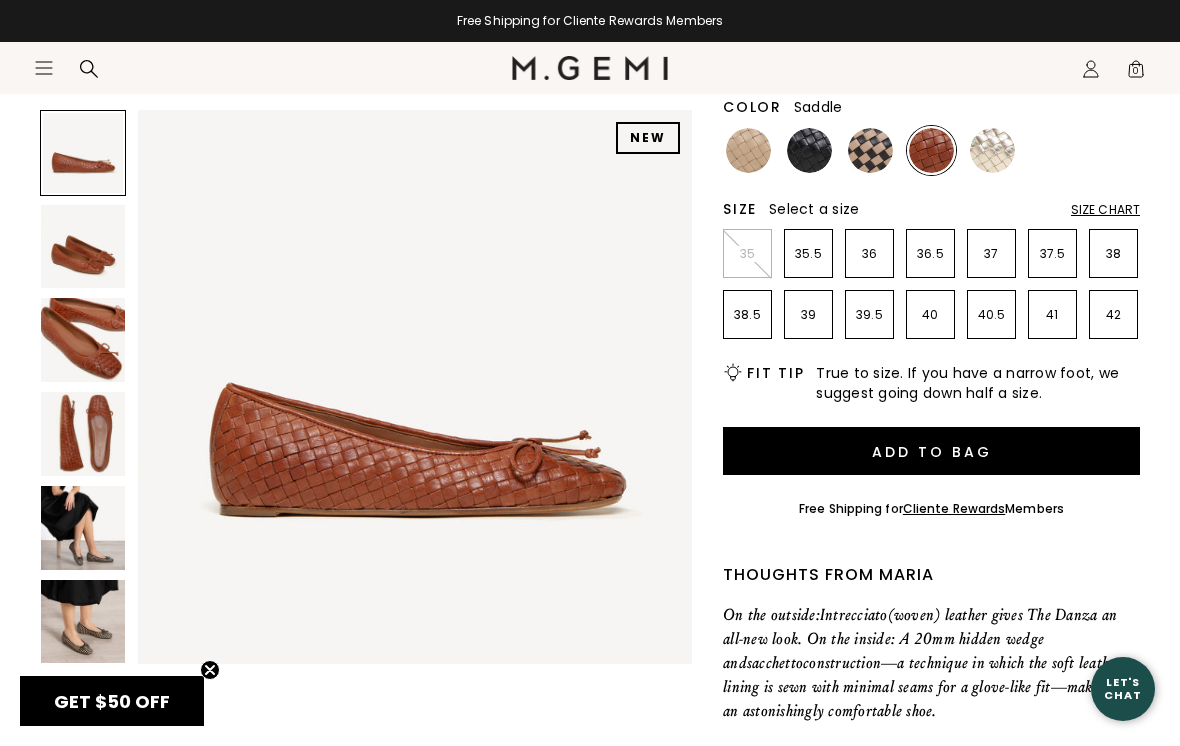 click at bounding box center [83, 434] 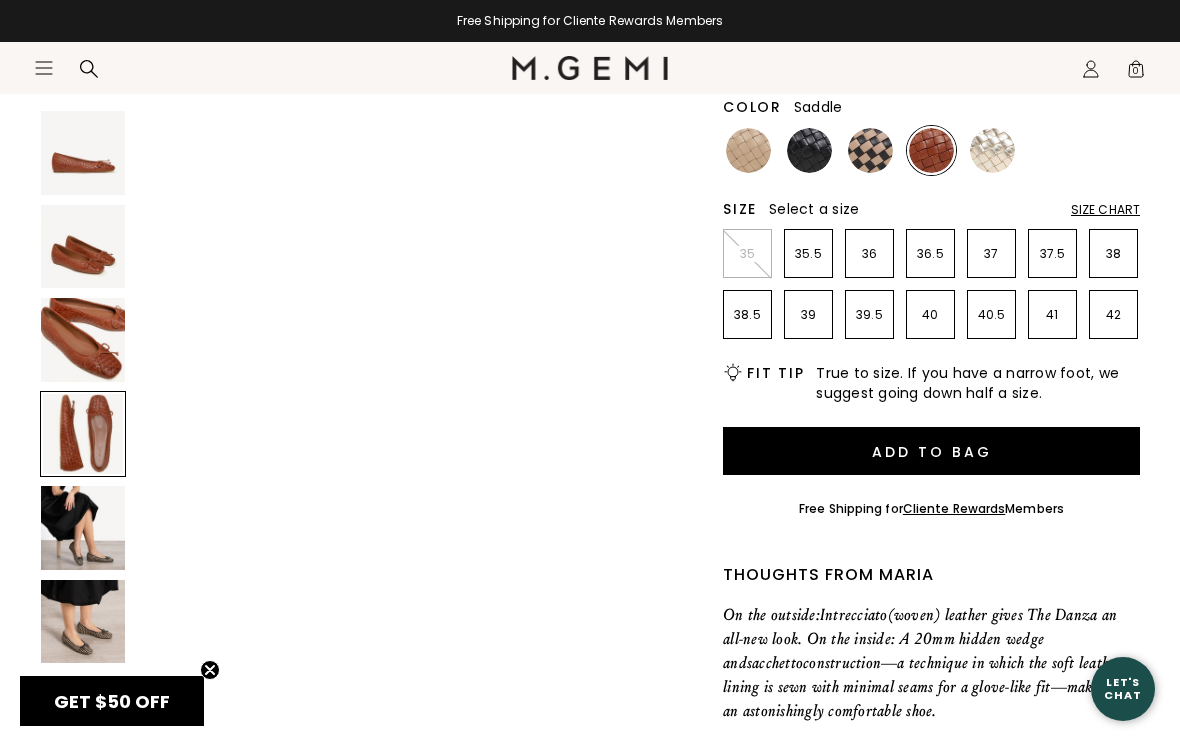 scroll, scrollTop: 1723, scrollLeft: 0, axis: vertical 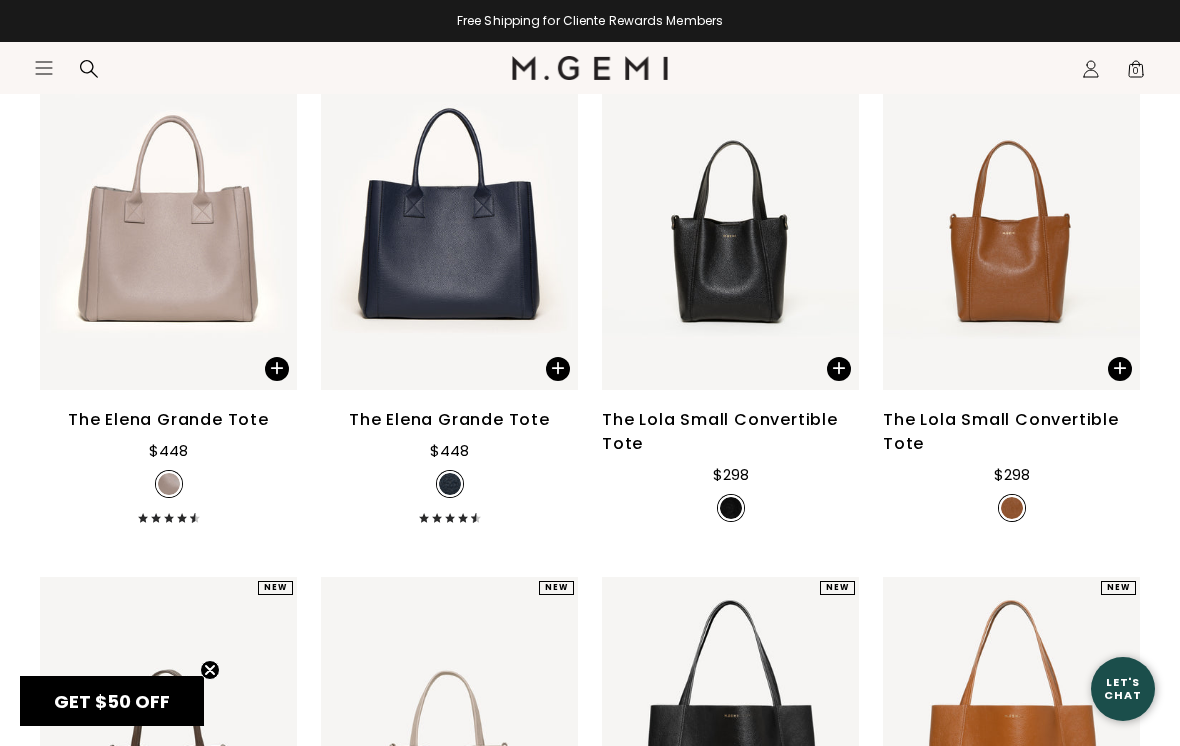 click on "The Lola Small Convertible Tote" at bounding box center [1011, 432] 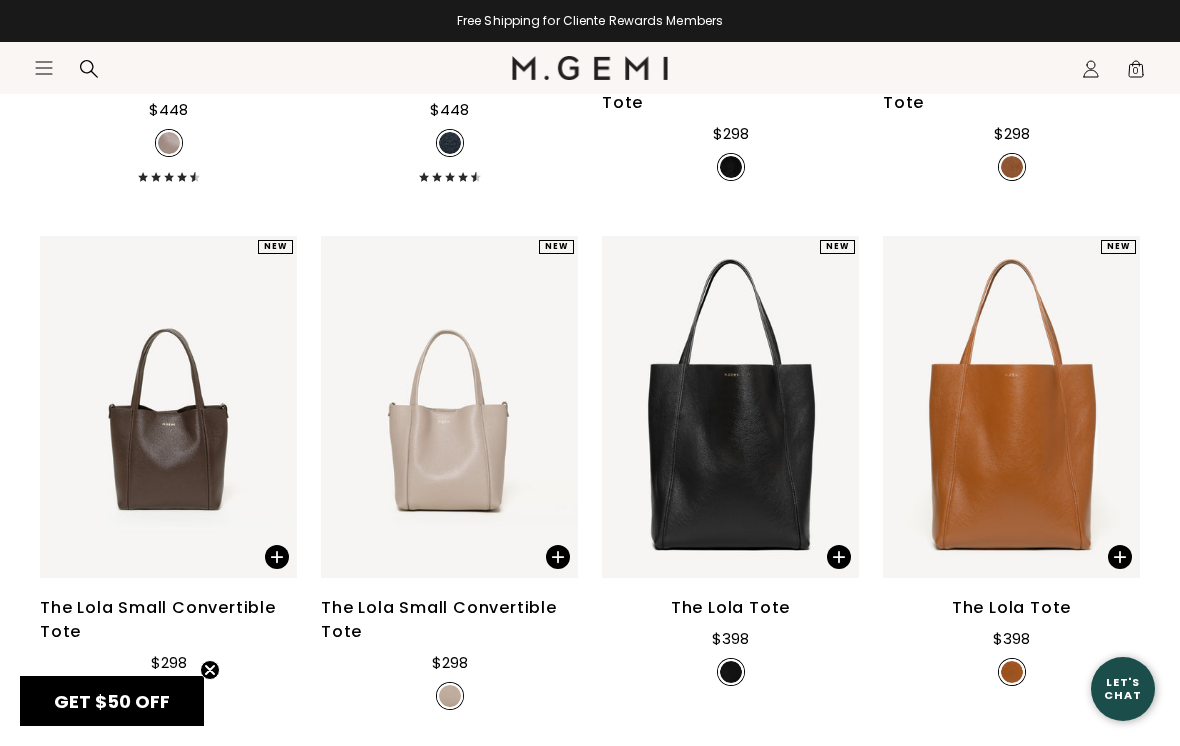 scroll, scrollTop: 3902, scrollLeft: 0, axis: vertical 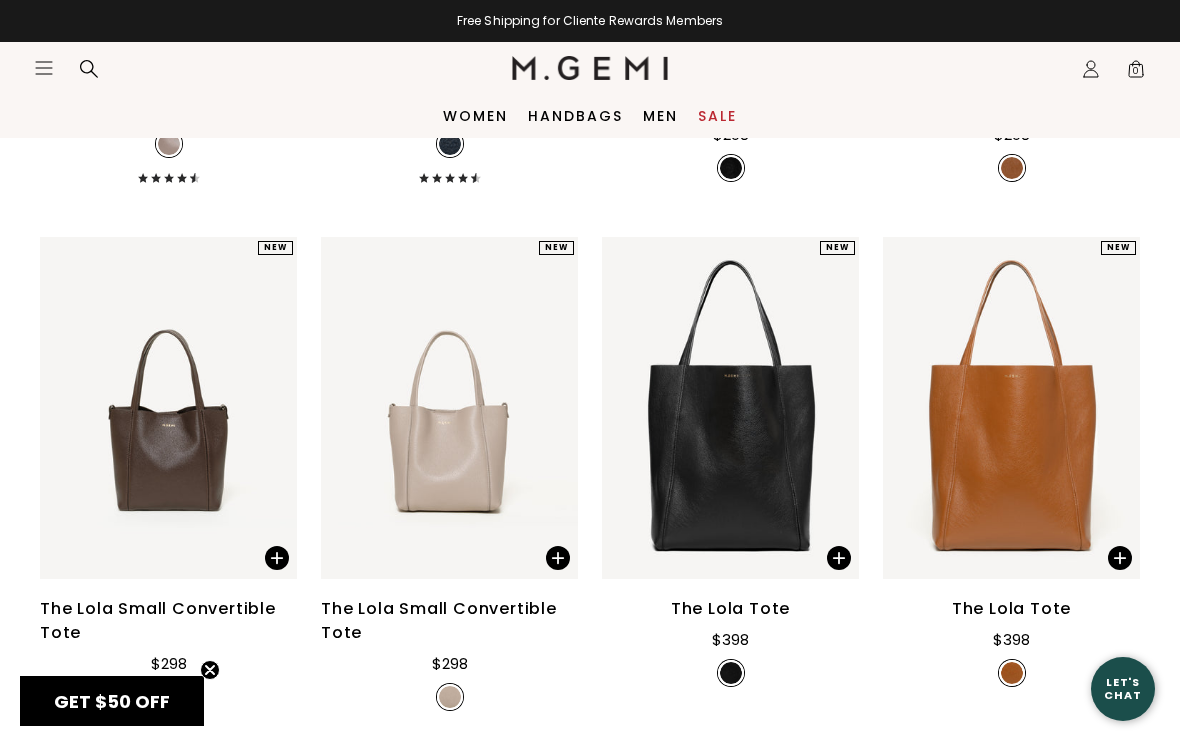 click on "The Lola Tote" at bounding box center (1011, 609) 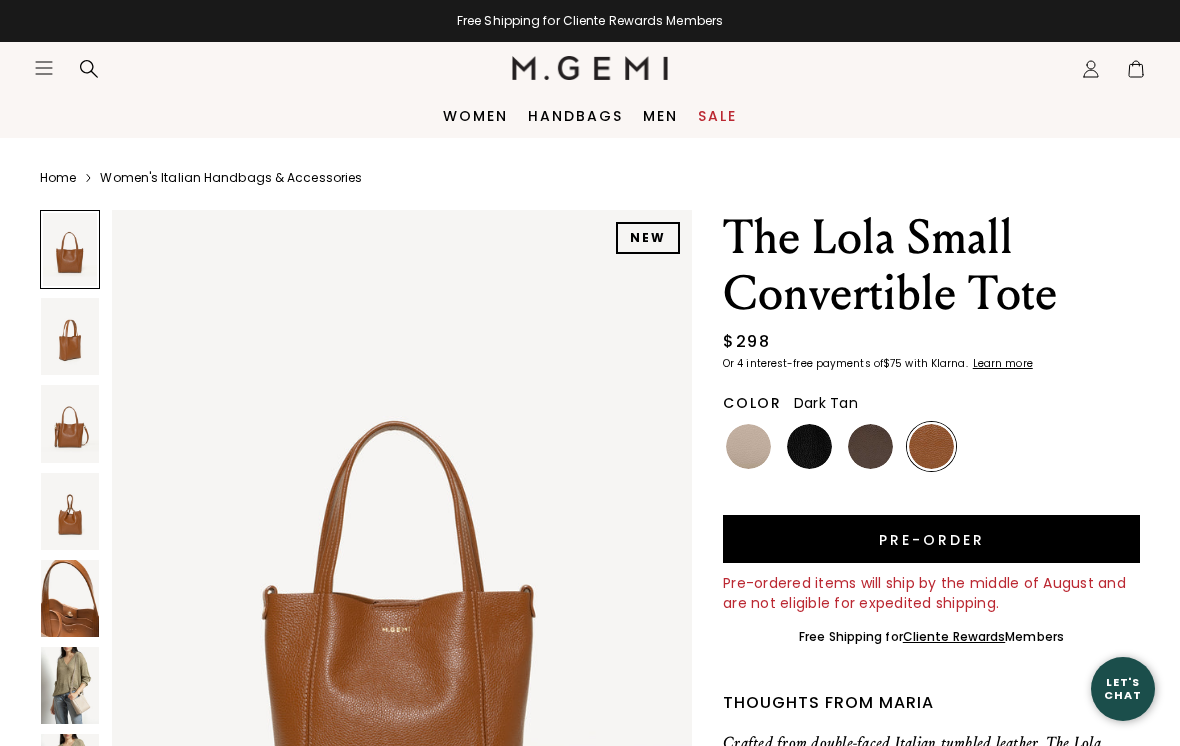 scroll, scrollTop: 0, scrollLeft: 0, axis: both 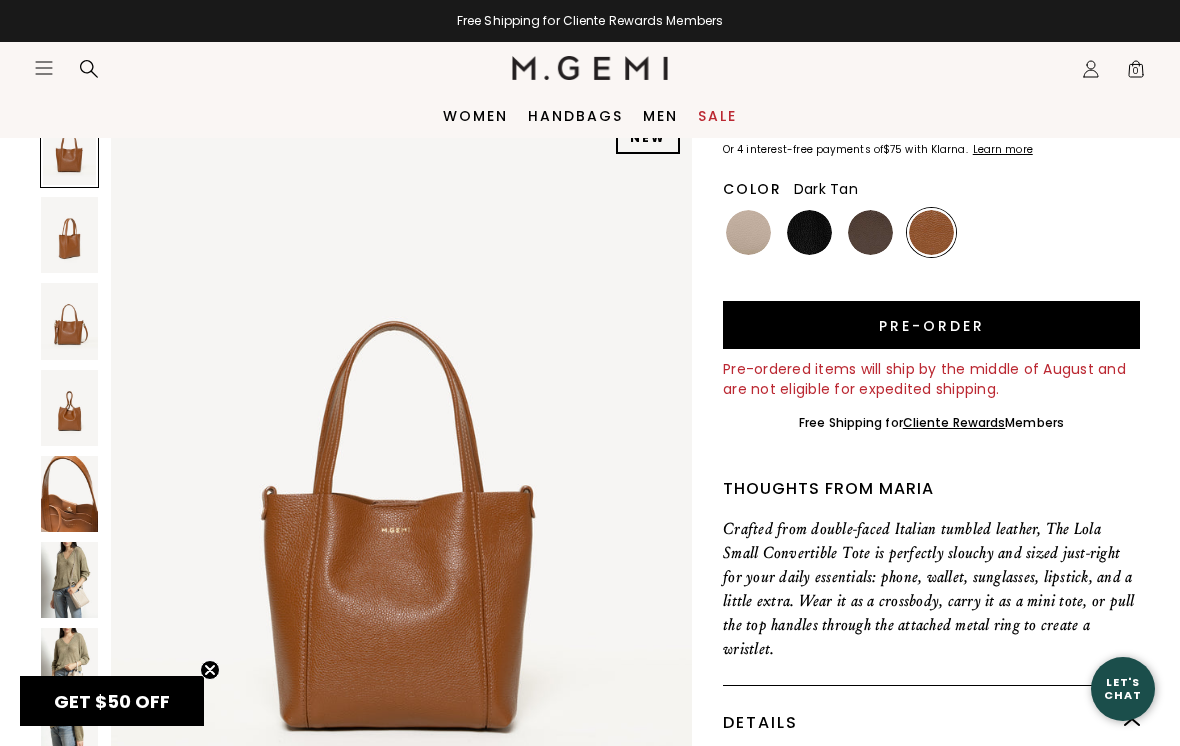 click at bounding box center (69, 580) 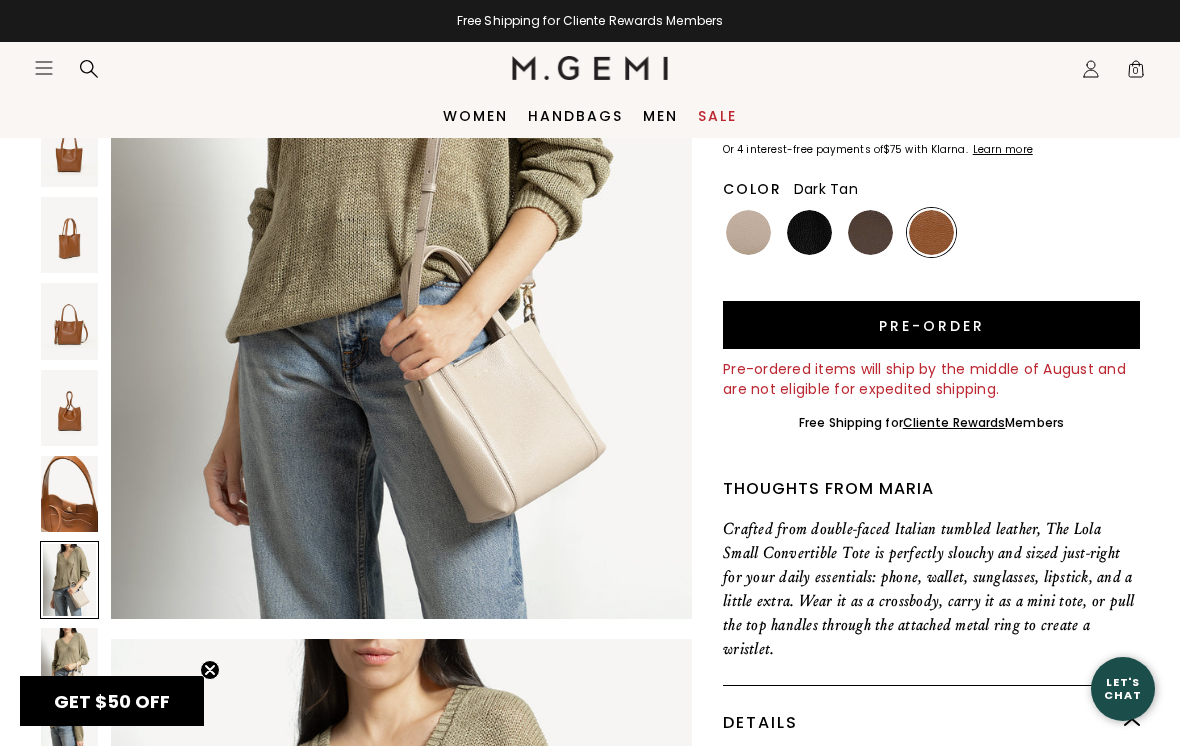 scroll, scrollTop: 4237, scrollLeft: 0, axis: vertical 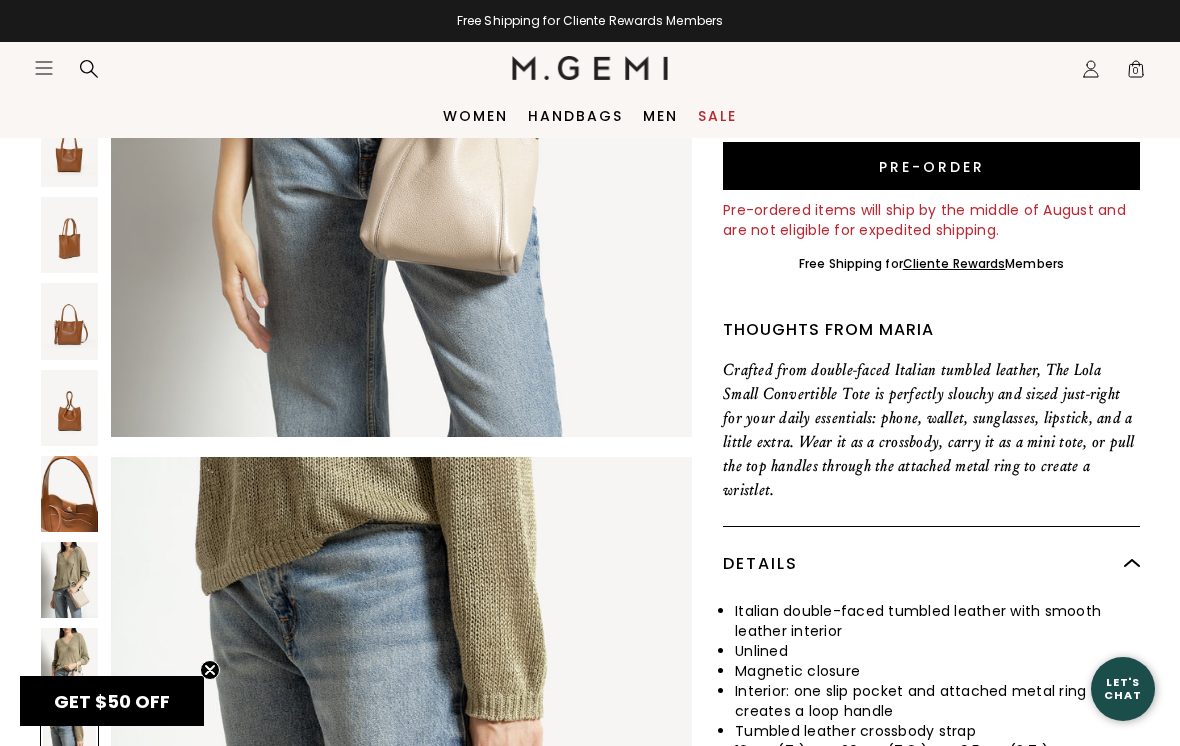 click at bounding box center [69, 753] 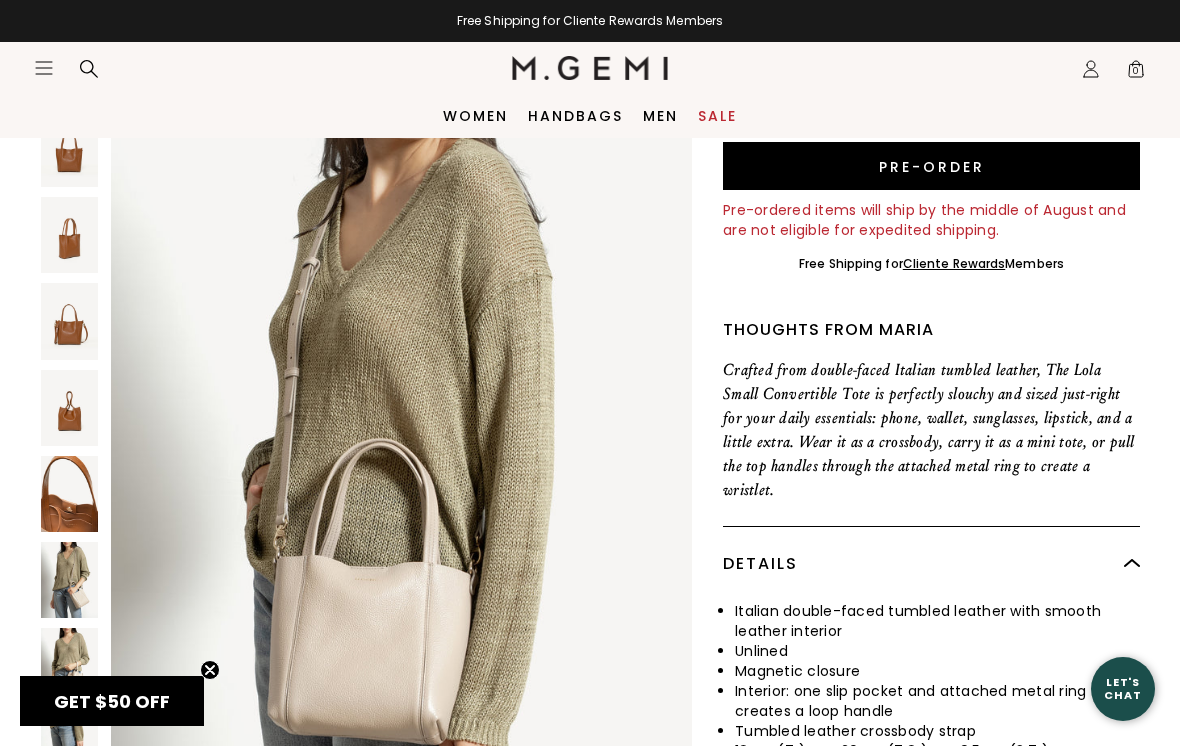 scroll, scrollTop: 6376, scrollLeft: 0, axis: vertical 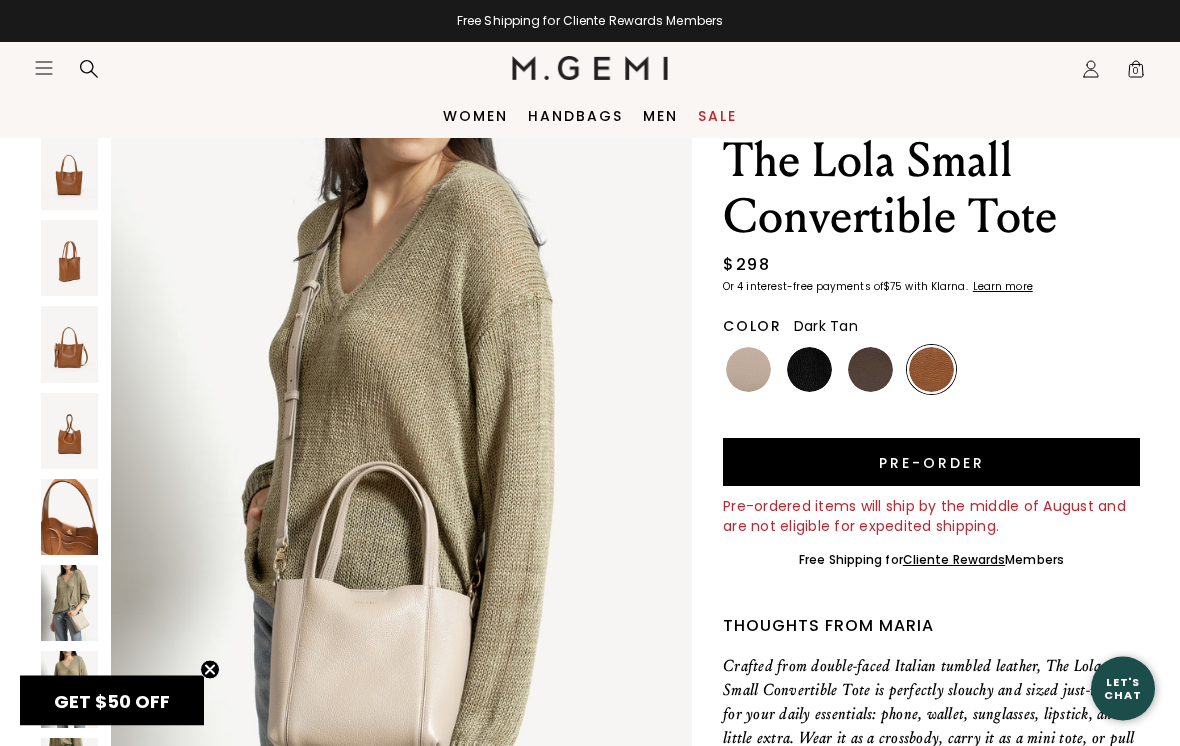 click at bounding box center (931, 370) 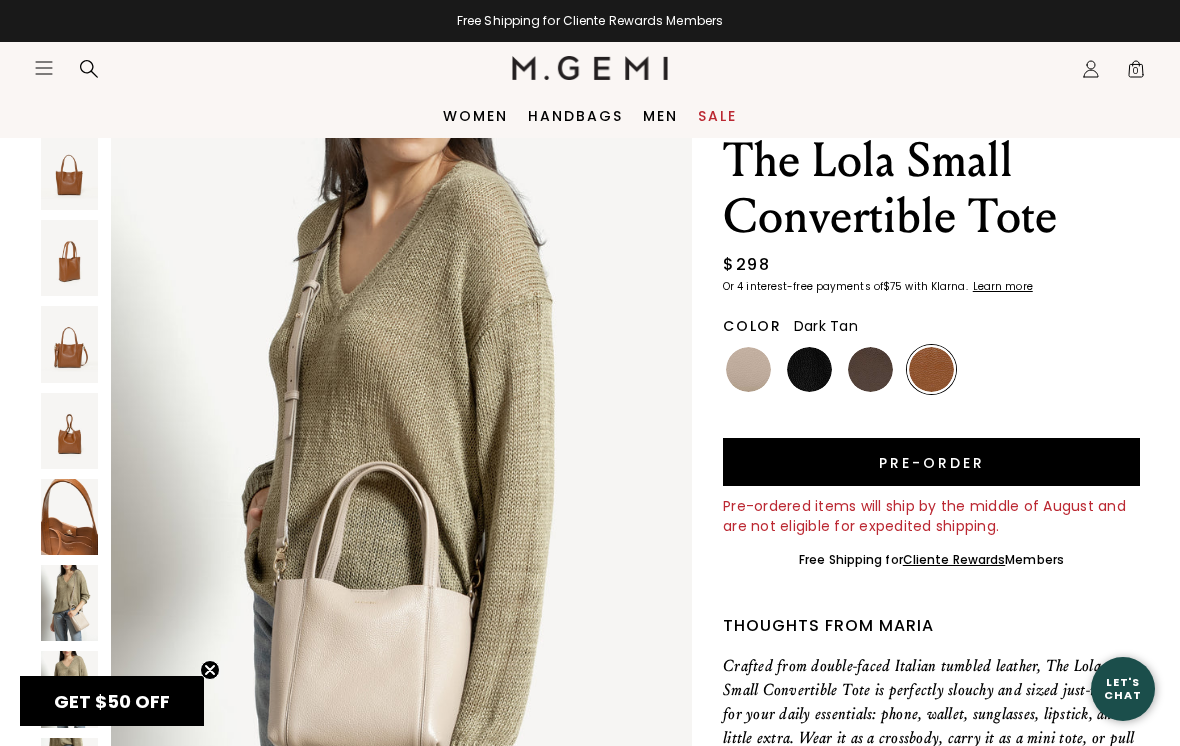 scroll, scrollTop: 0, scrollLeft: 0, axis: both 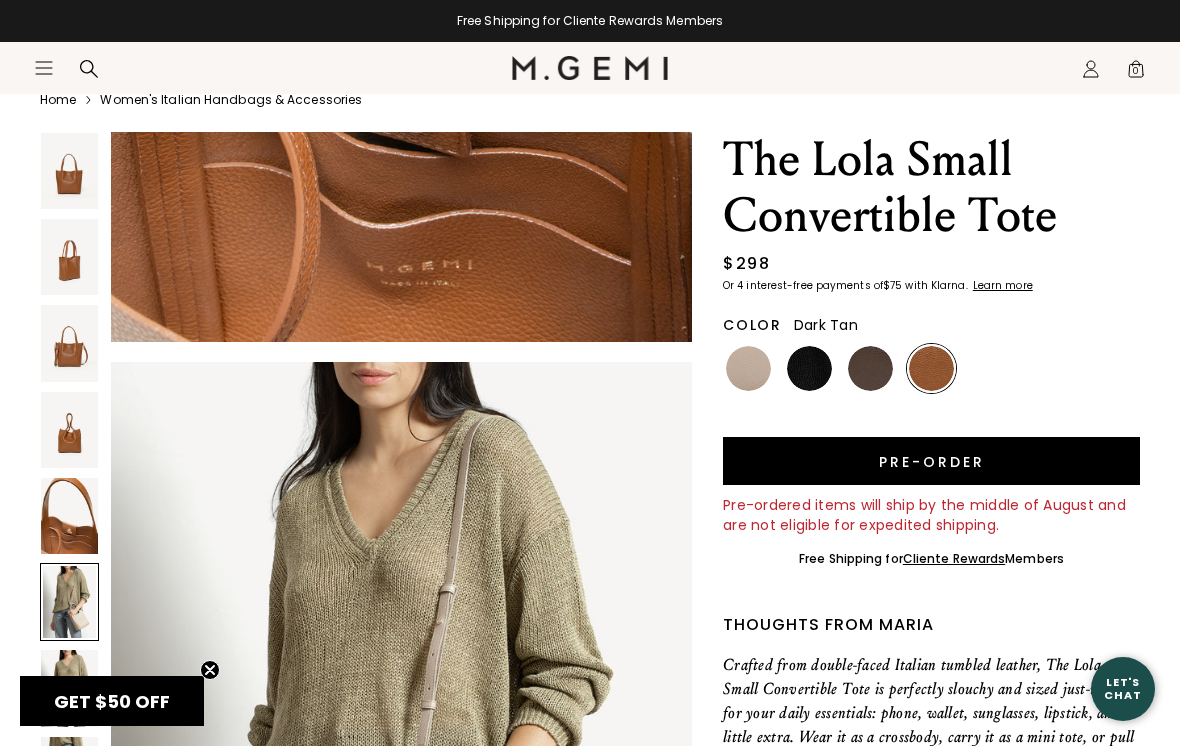 click at bounding box center [69, 430] 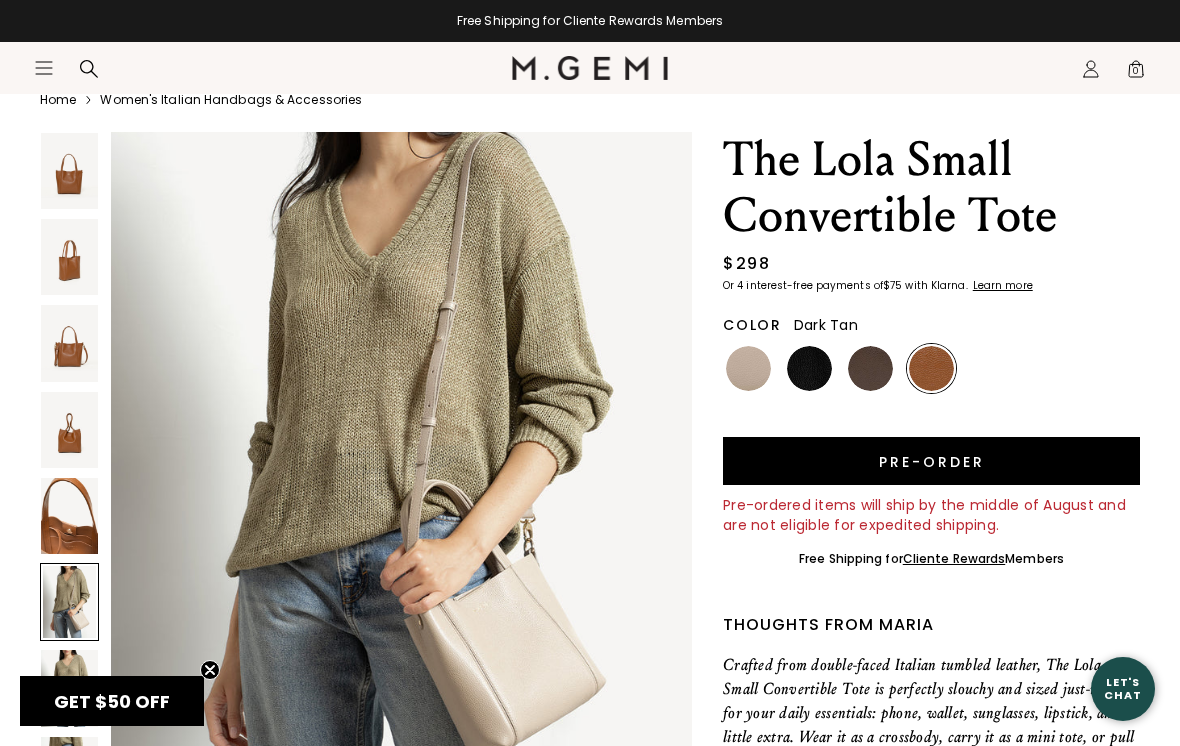 scroll, scrollTop: 4025, scrollLeft: 0, axis: vertical 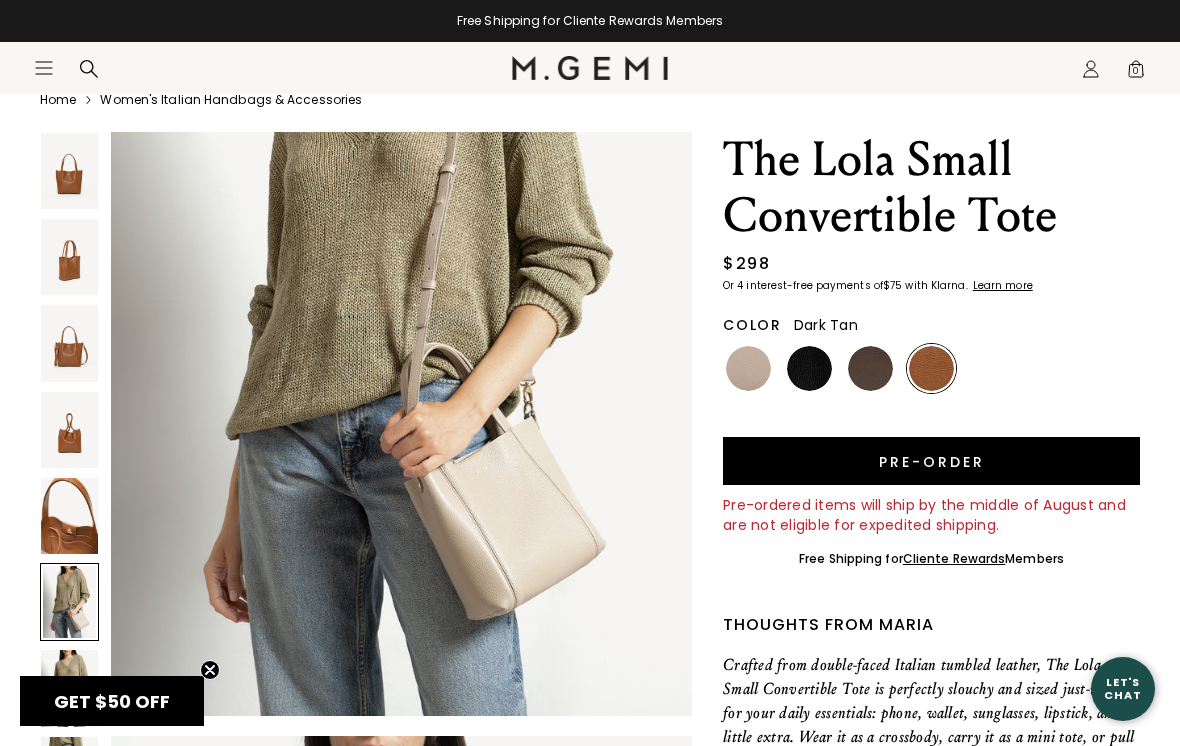 click at bounding box center (69, 602) 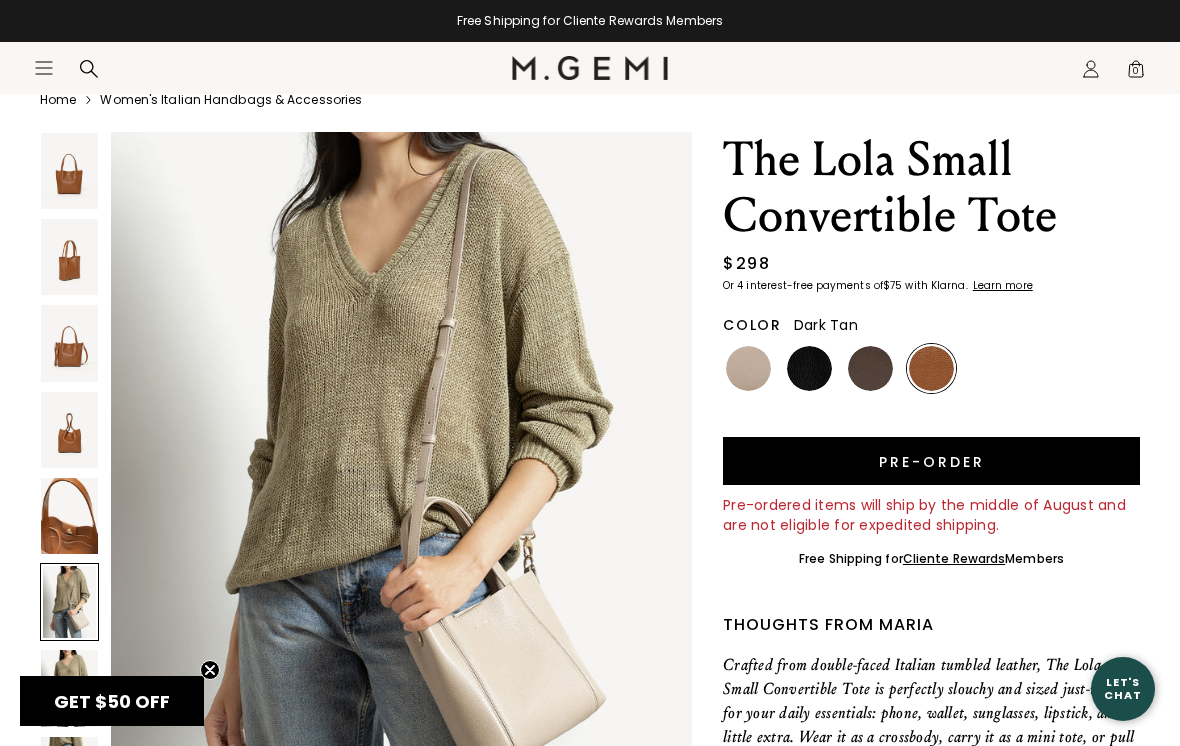 scroll, scrollTop: 3972, scrollLeft: 0, axis: vertical 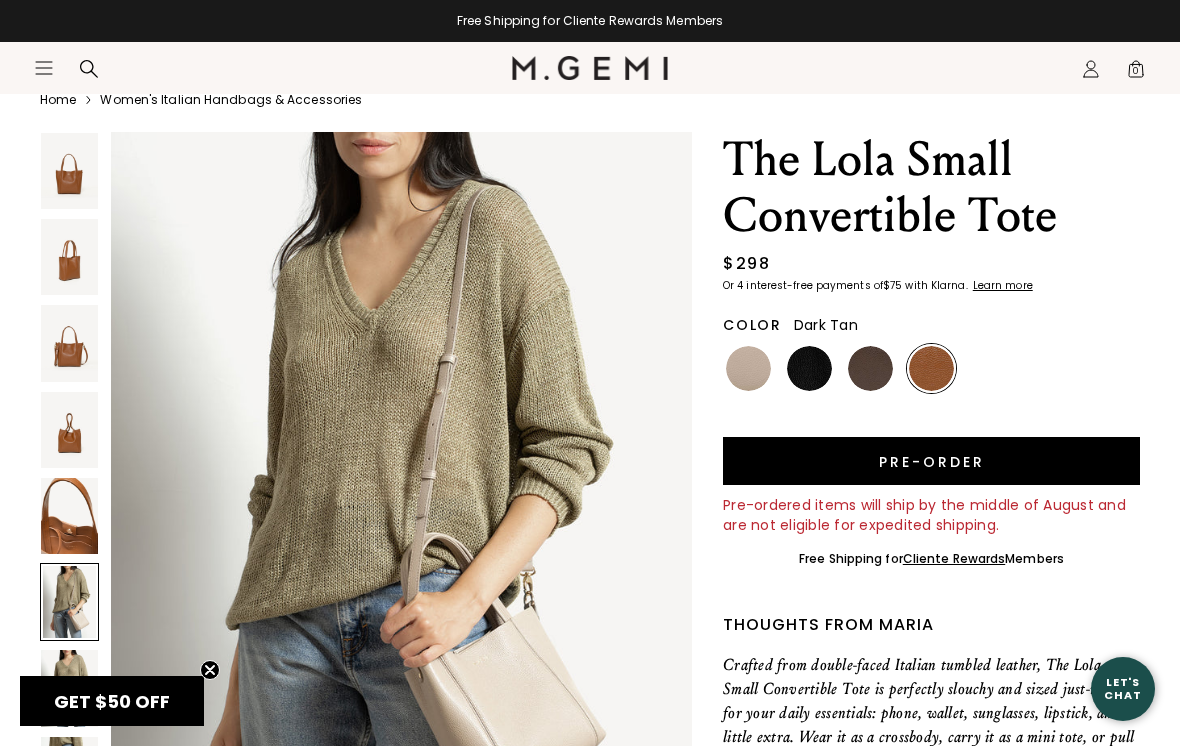 click at bounding box center (69, 688) 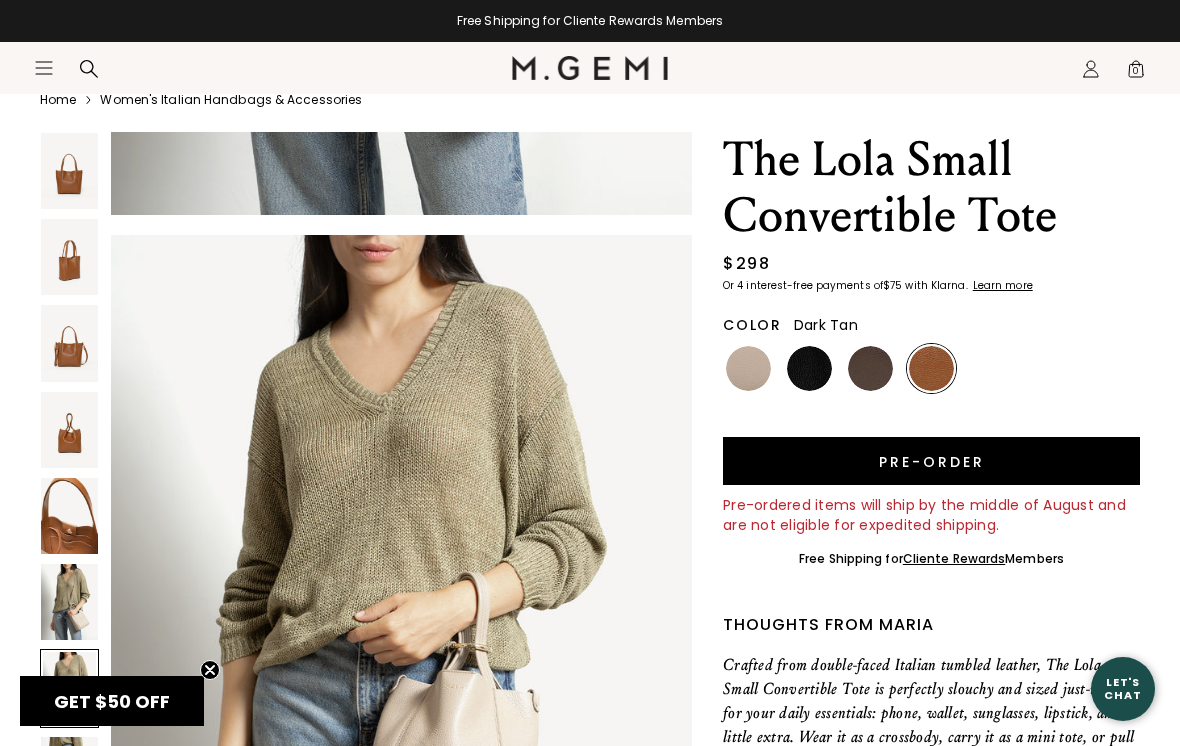 scroll, scrollTop: 4766, scrollLeft: 0, axis: vertical 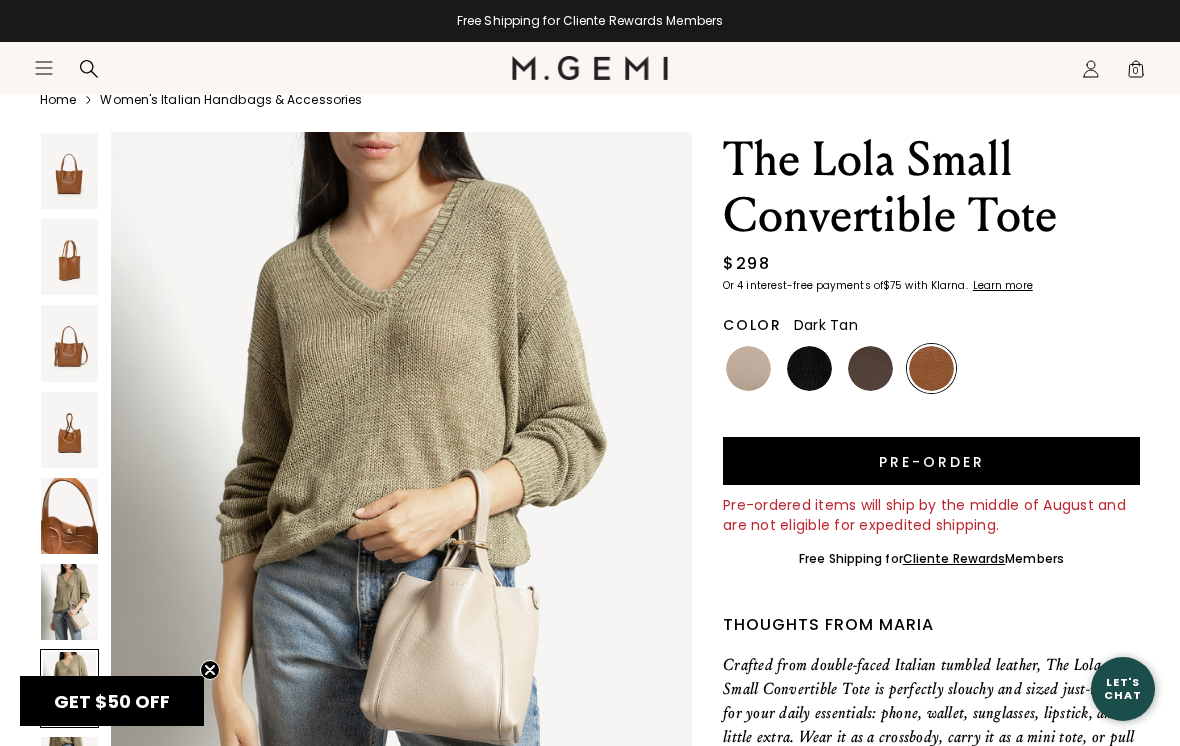 click at bounding box center (69, 688) 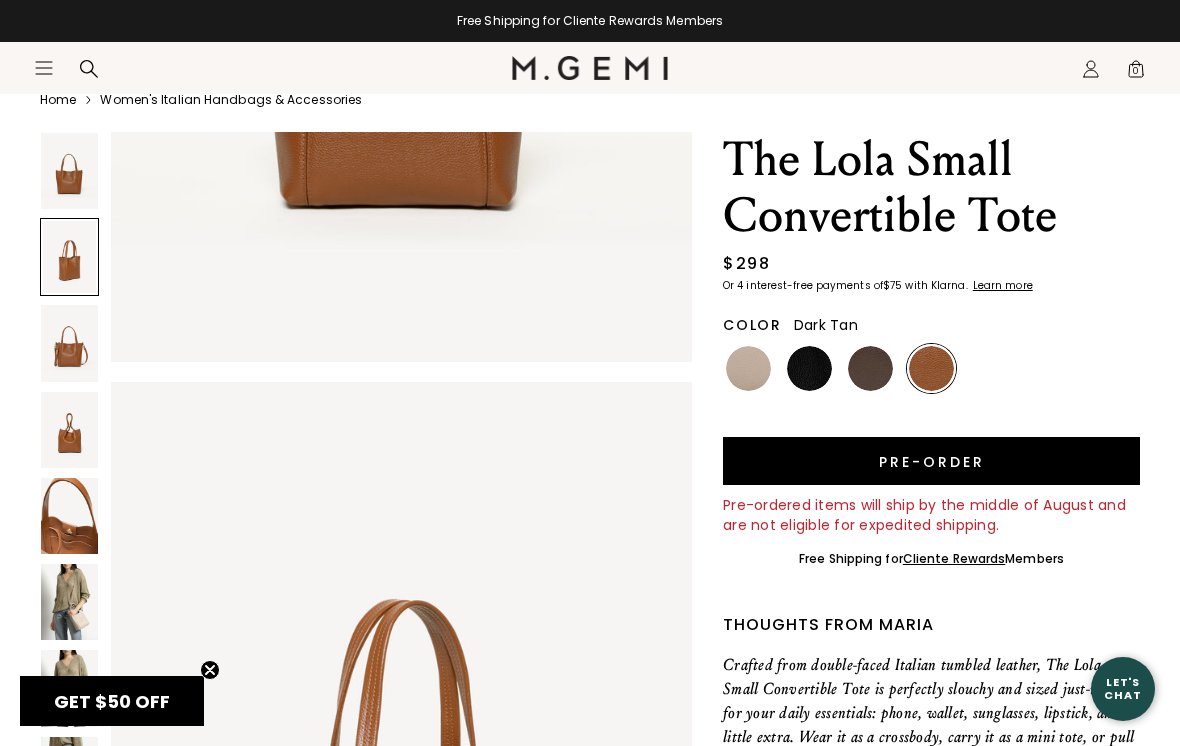 scroll, scrollTop: 436, scrollLeft: 0, axis: vertical 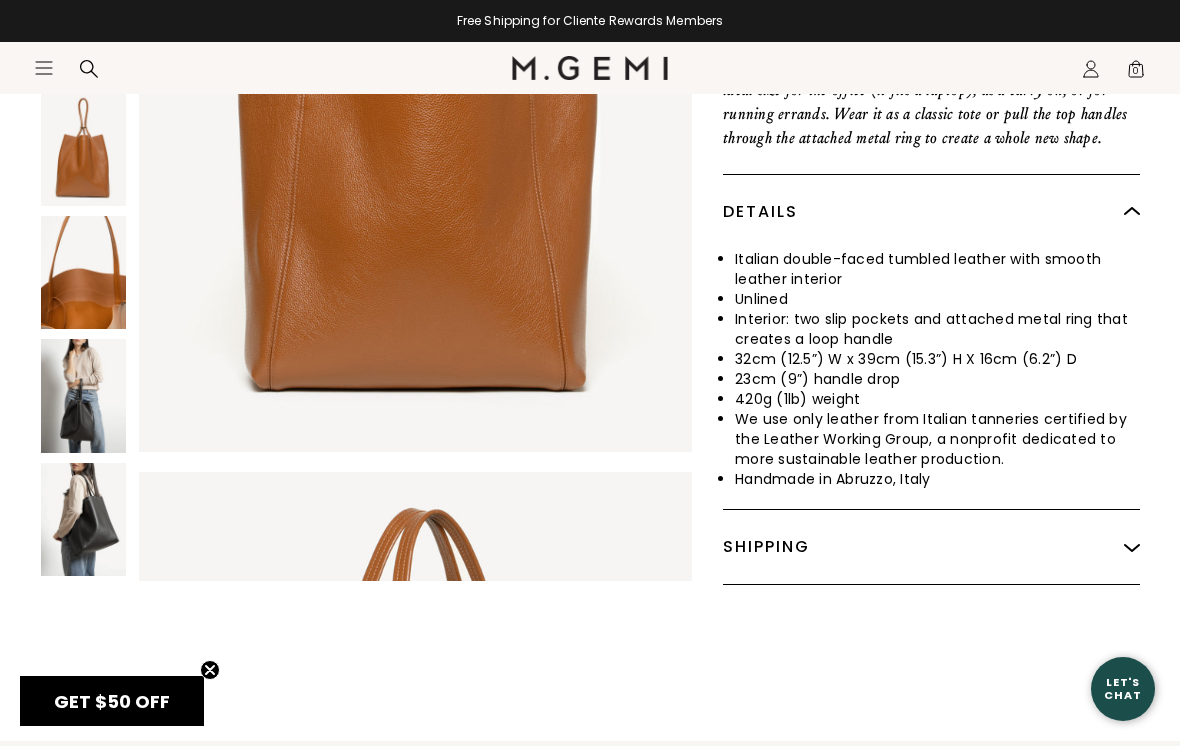 click at bounding box center (83, 520) 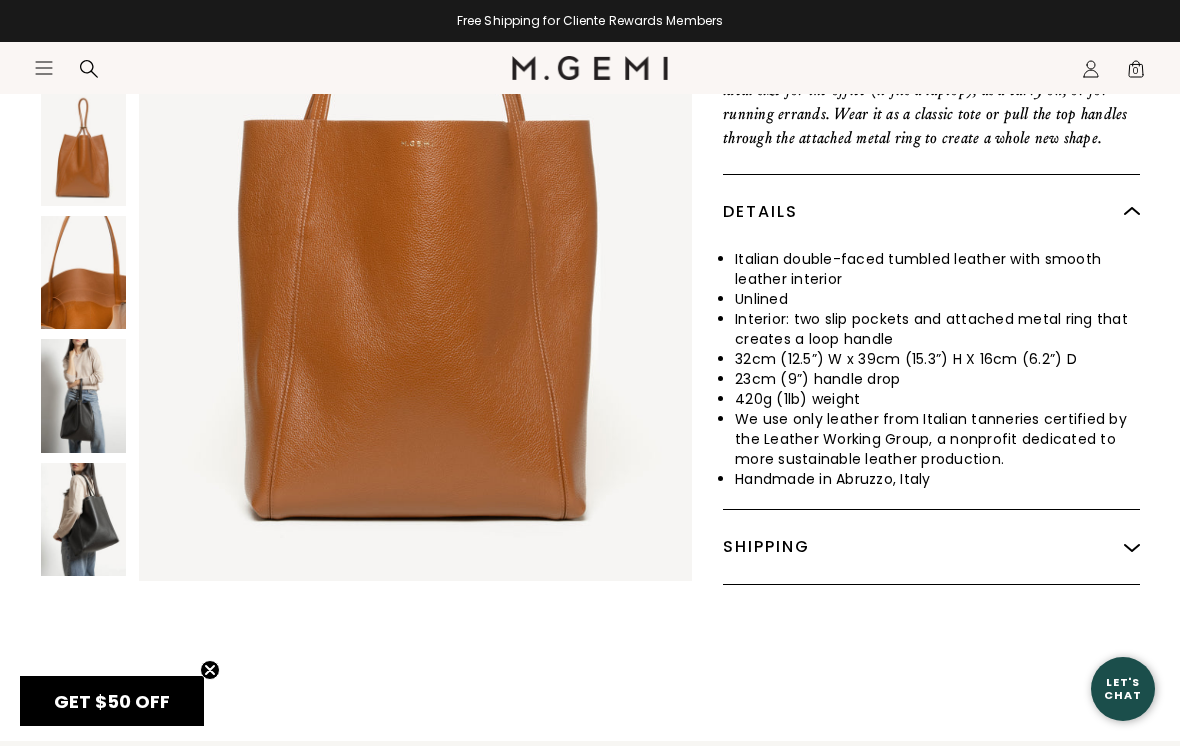 scroll, scrollTop: 0, scrollLeft: 0, axis: both 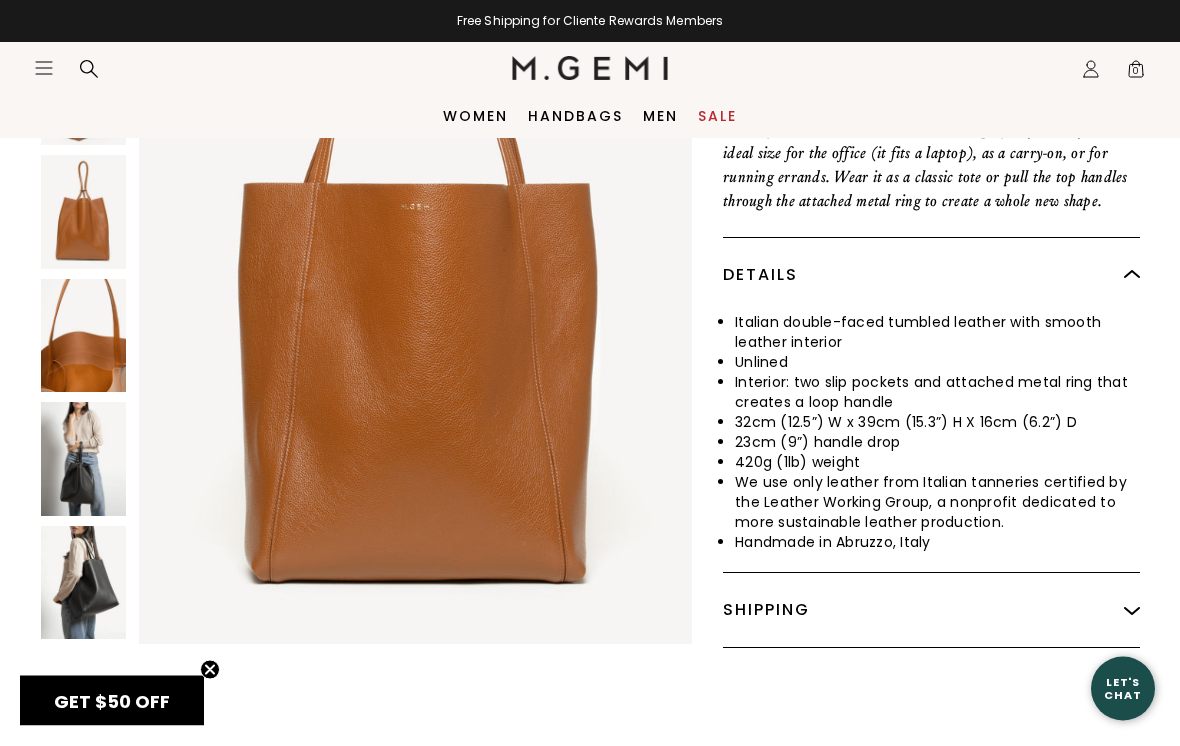 click at bounding box center [83, 460] 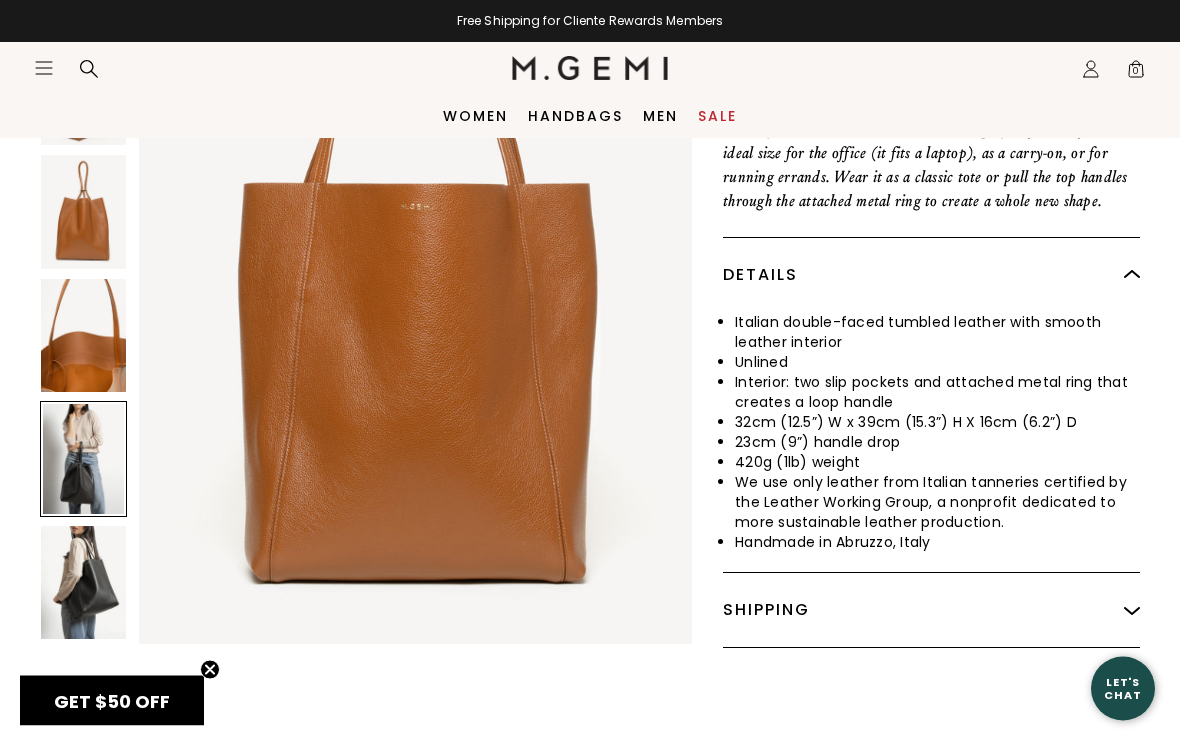 scroll, scrollTop: 582, scrollLeft: 0, axis: vertical 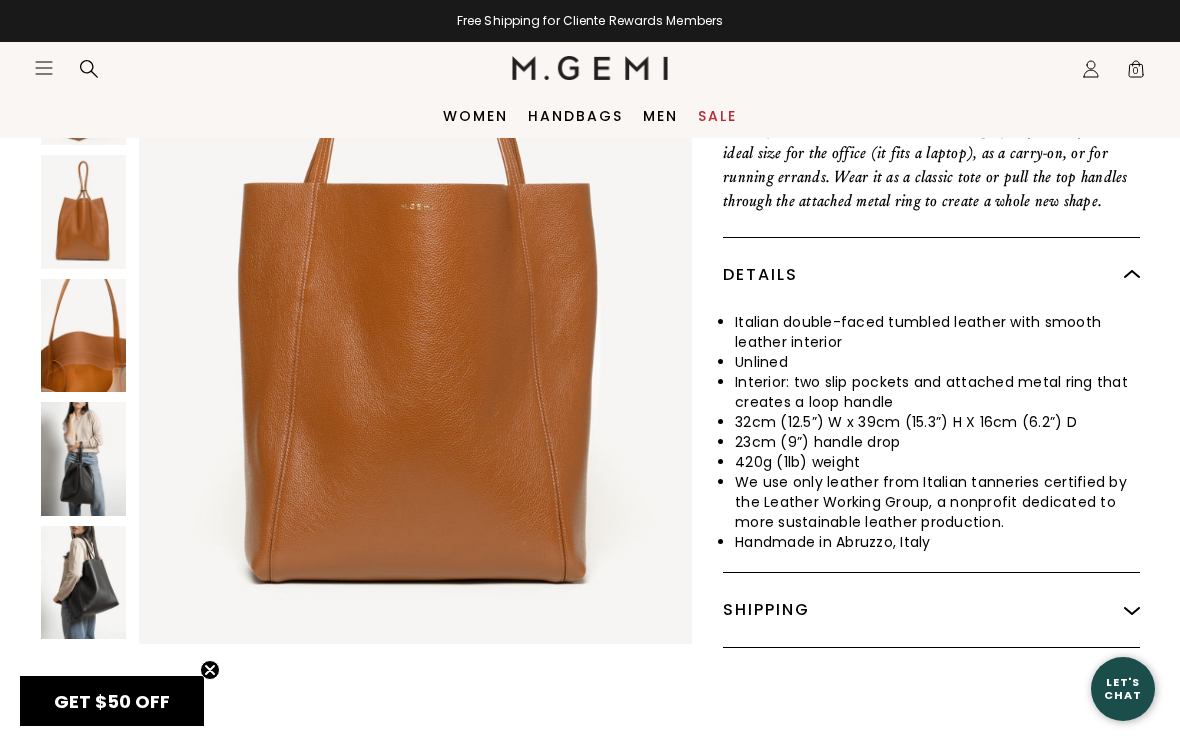 click on "Women" at bounding box center [475, 116] 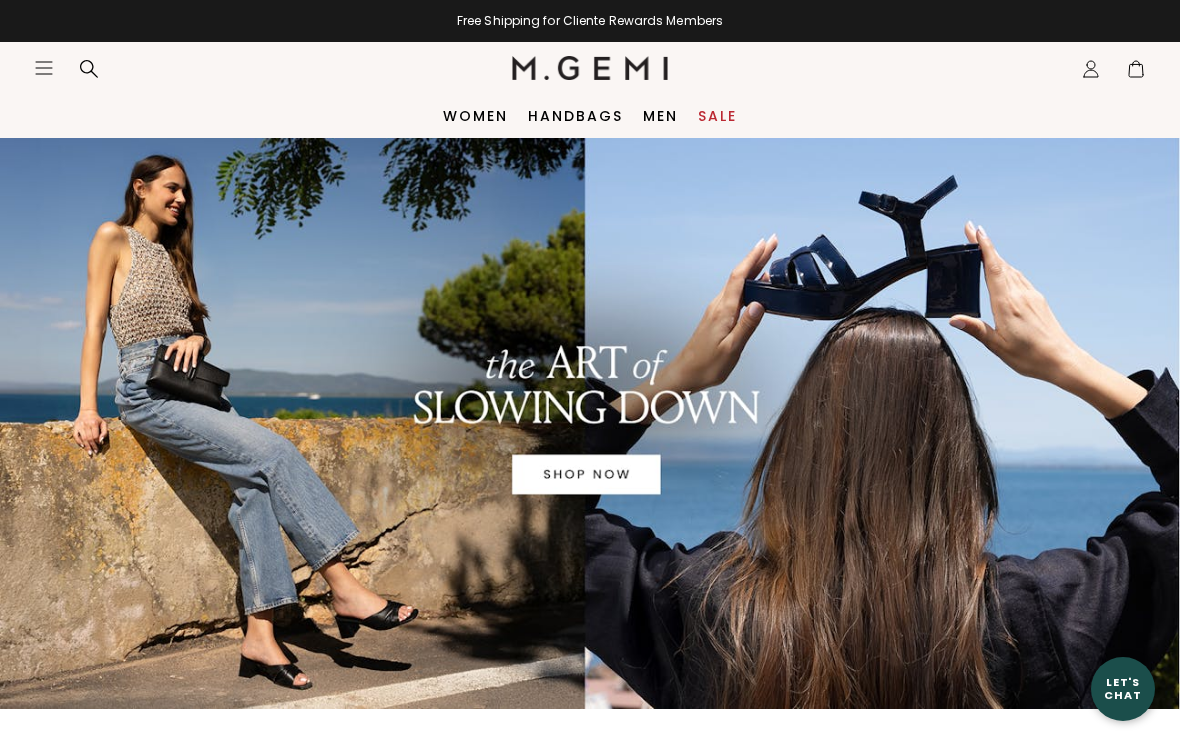 scroll, scrollTop: 0, scrollLeft: 0, axis: both 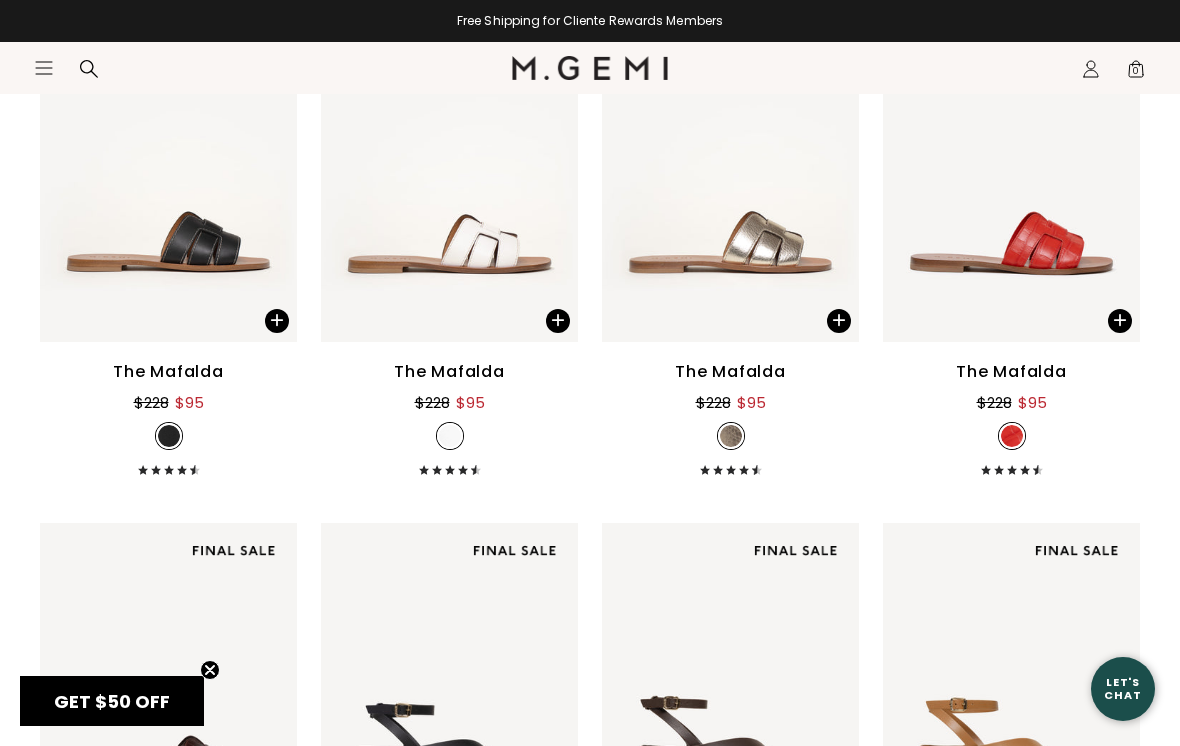 click on "The Mafalda" at bounding box center (168, 372) 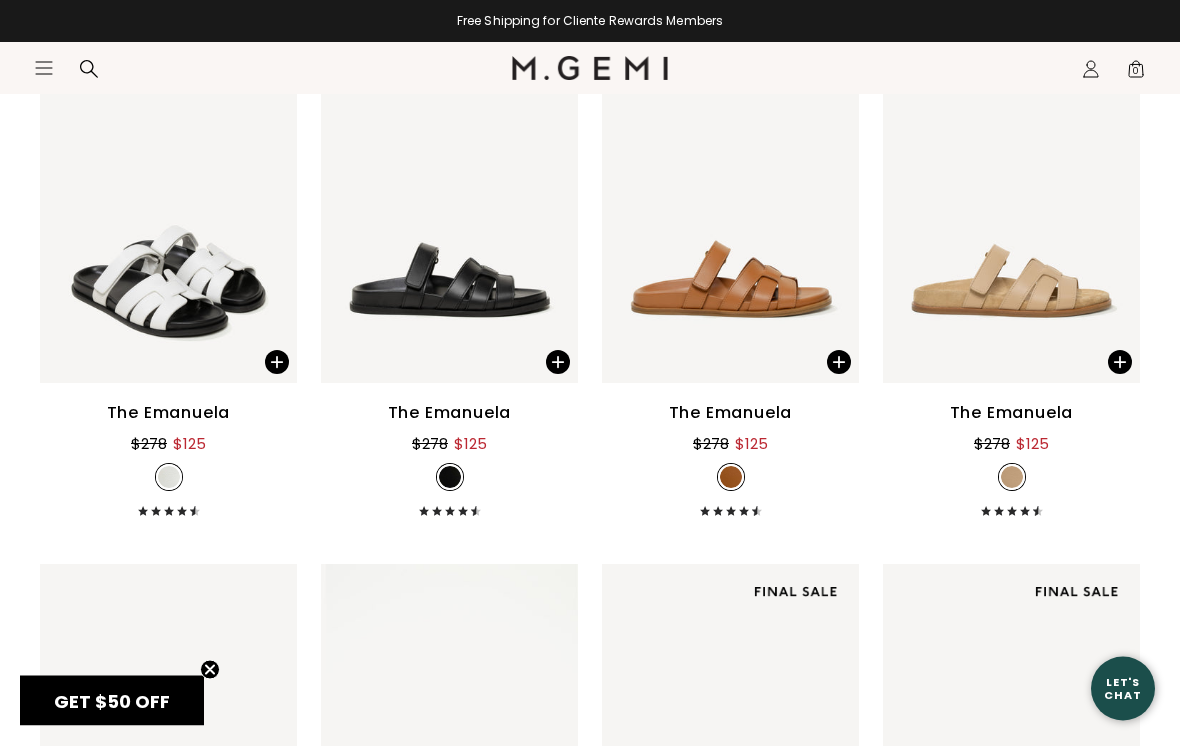 scroll, scrollTop: 5658, scrollLeft: 0, axis: vertical 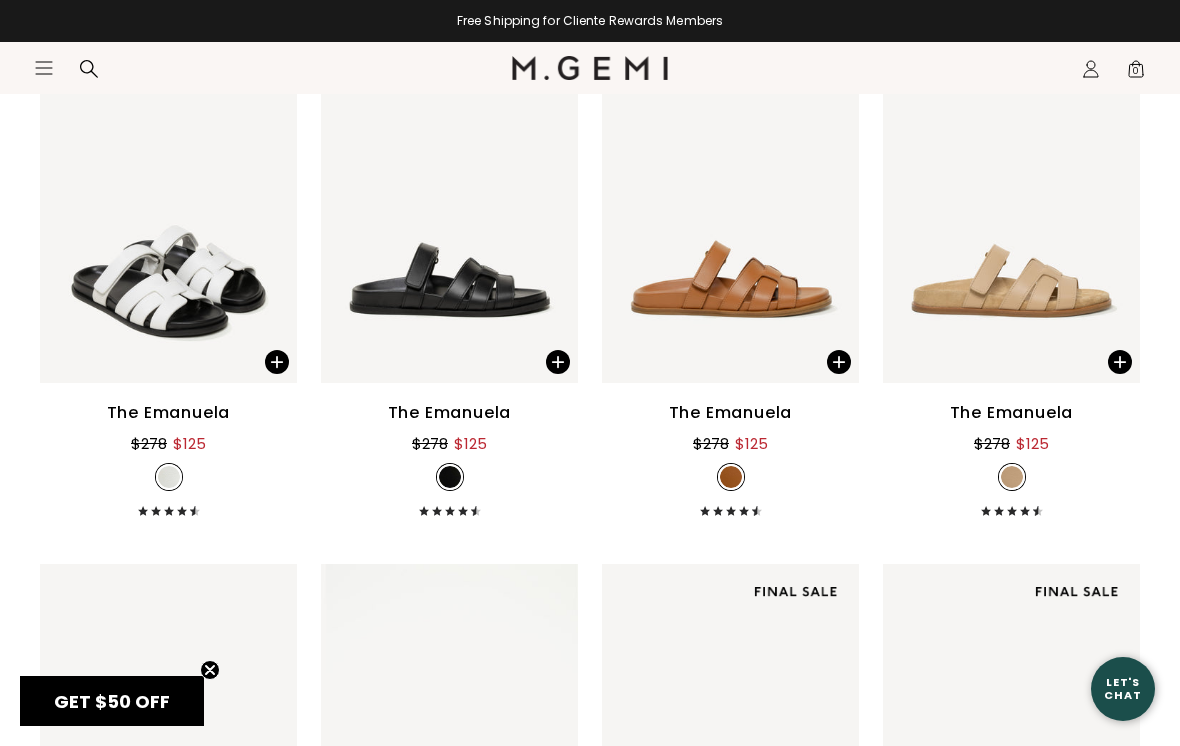 click on "The Emanuela" at bounding box center [731, 413] 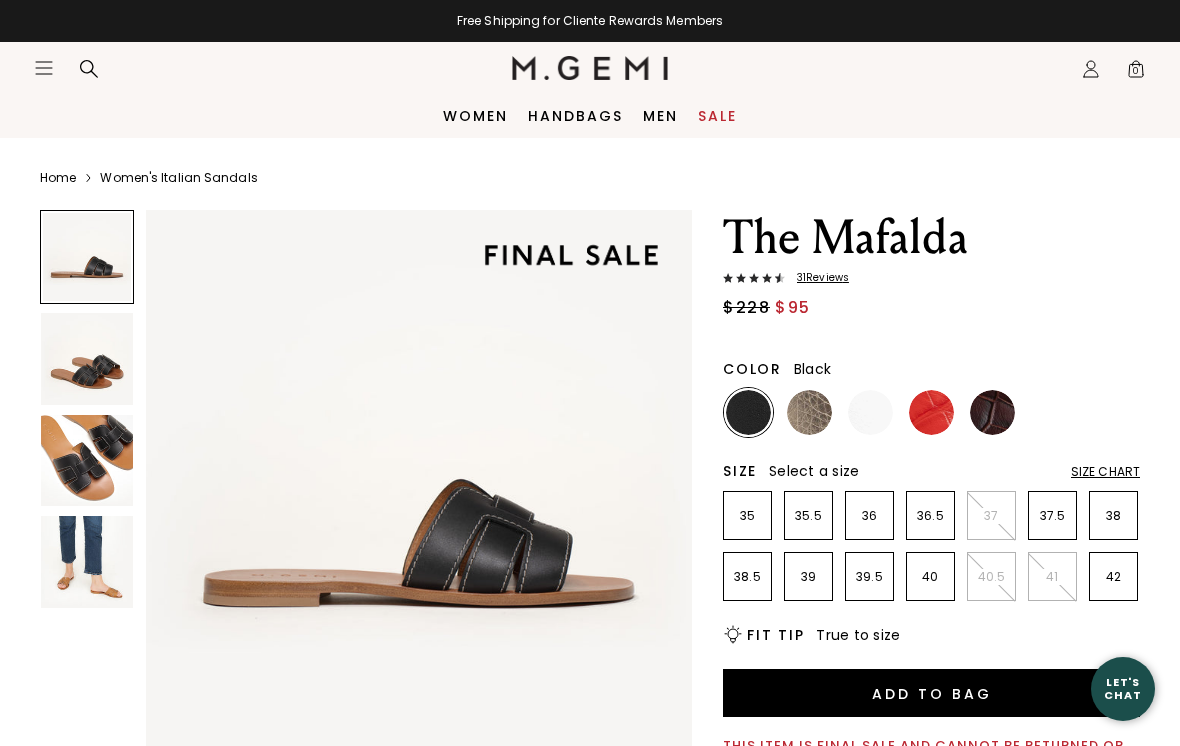 scroll, scrollTop: 0, scrollLeft: 0, axis: both 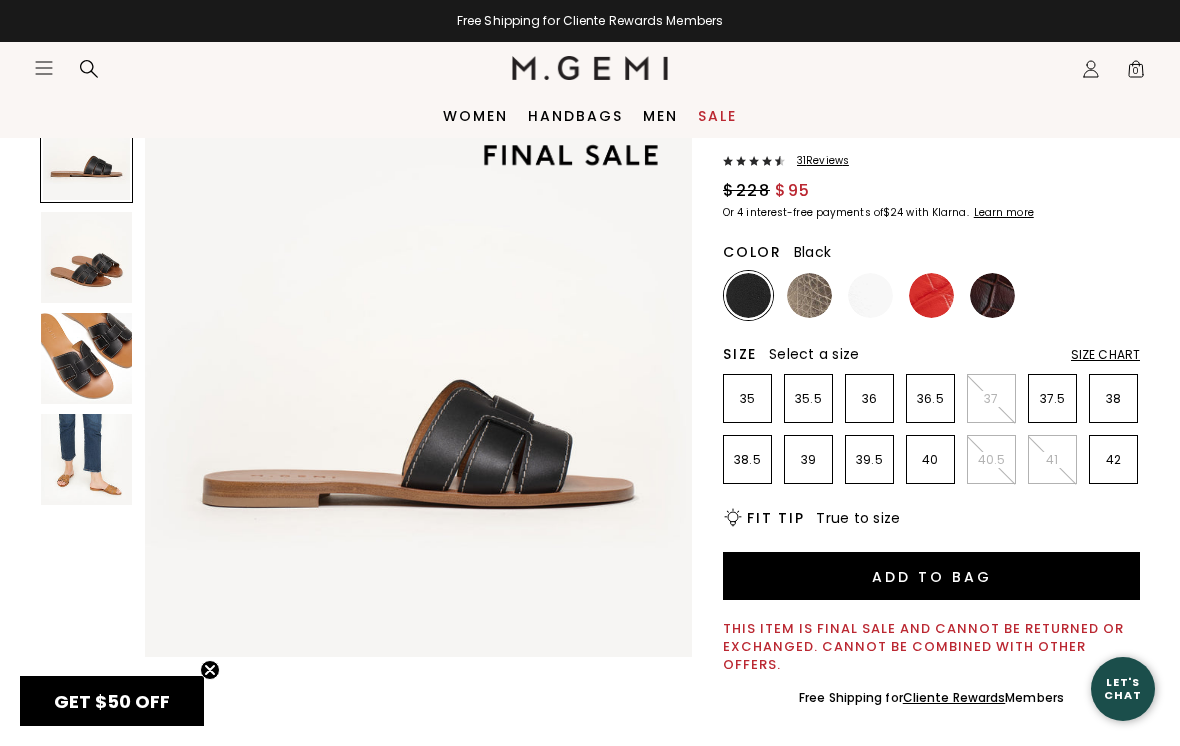 click at bounding box center (86, 459) 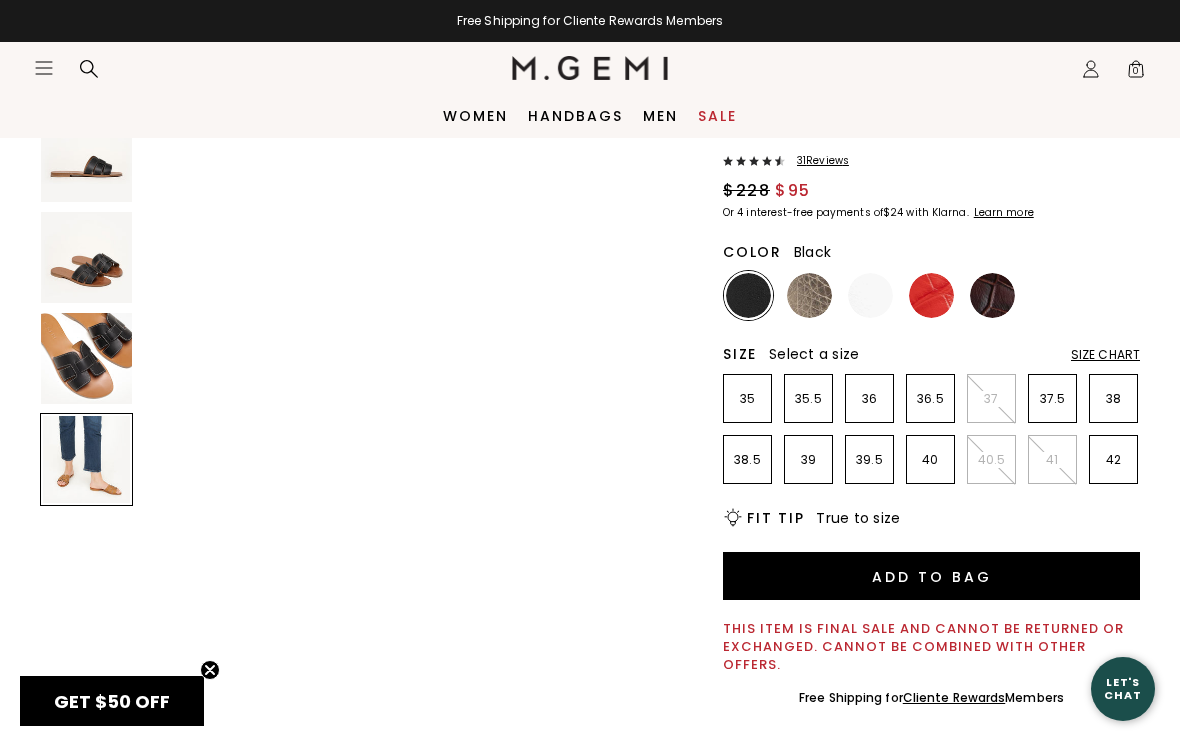 scroll, scrollTop: 1701, scrollLeft: 0, axis: vertical 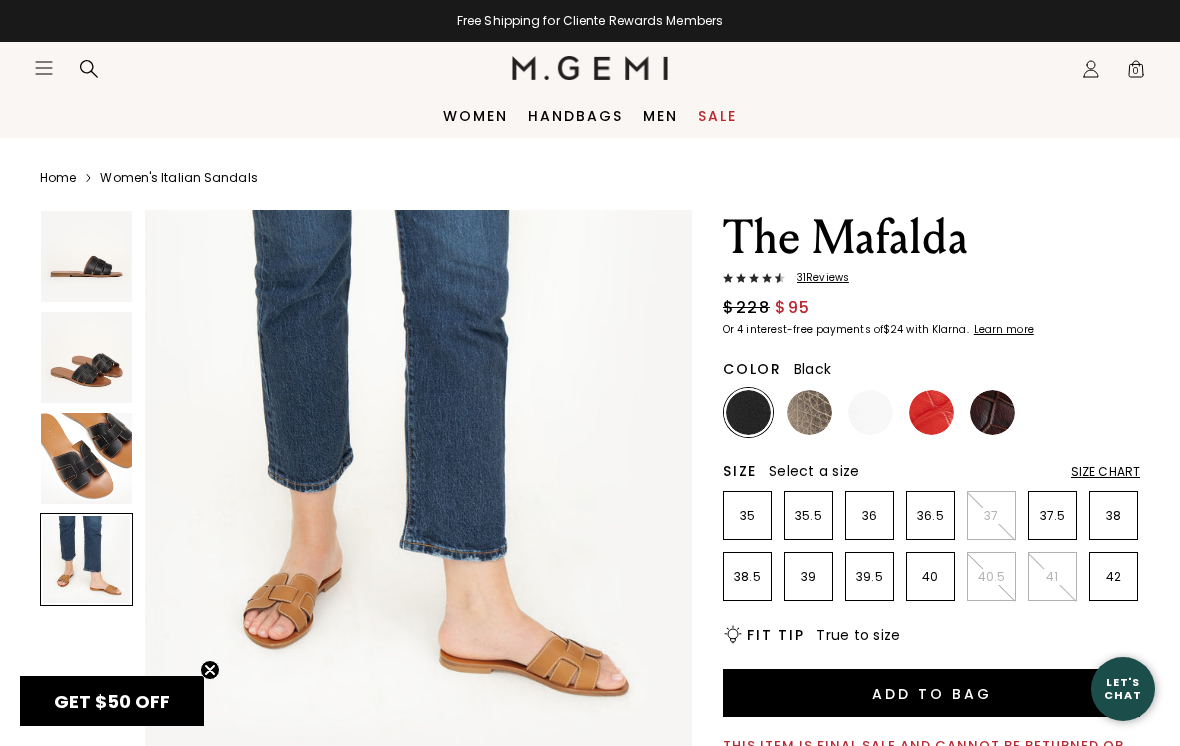 click at bounding box center [809, 412] 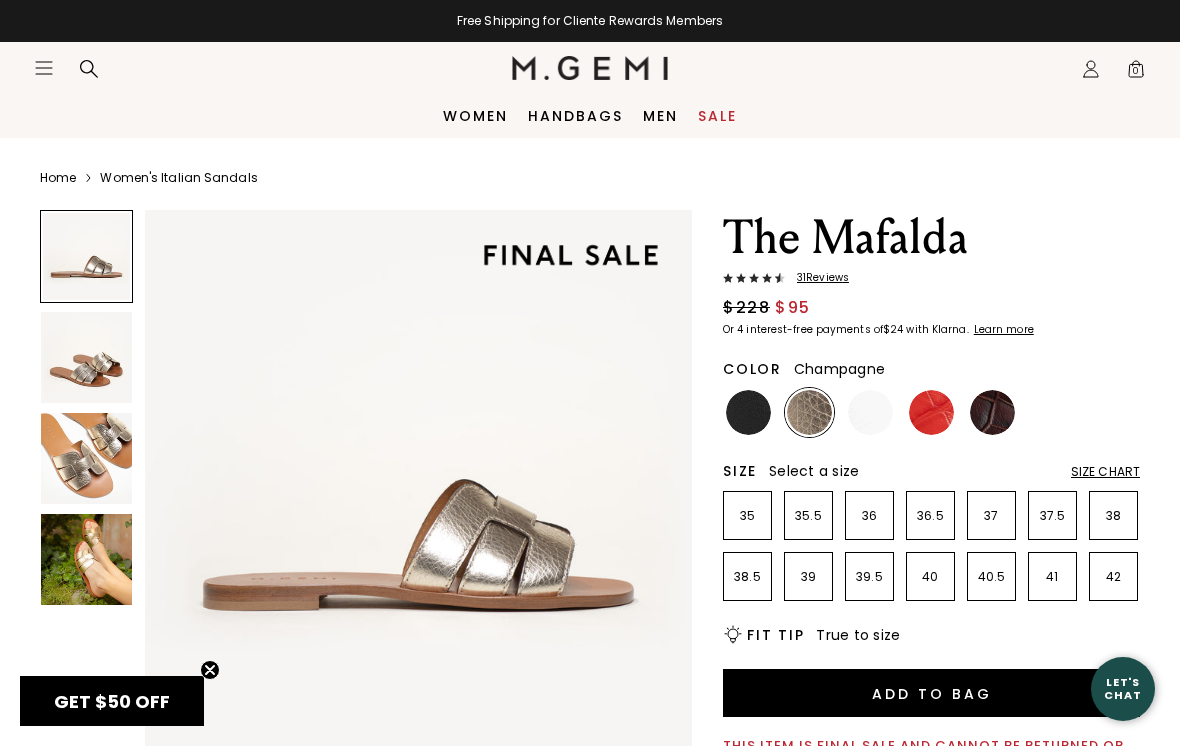 scroll, scrollTop: 0, scrollLeft: 0, axis: both 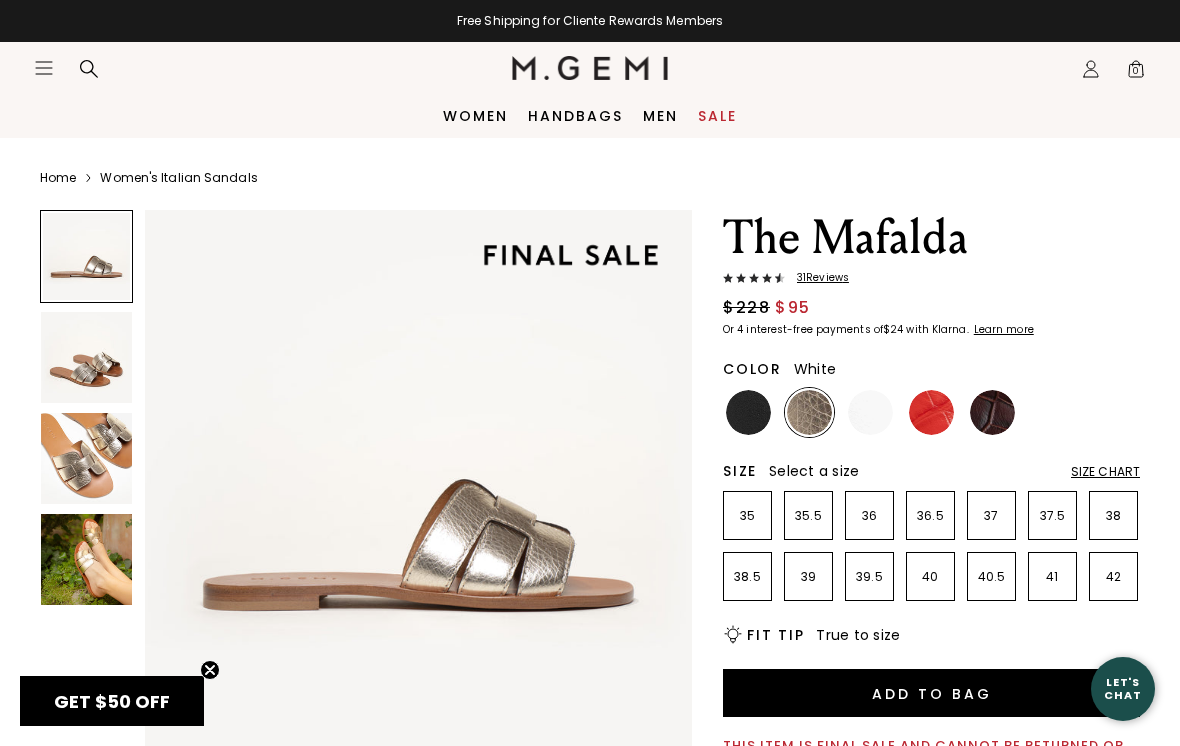 click at bounding box center [870, 412] 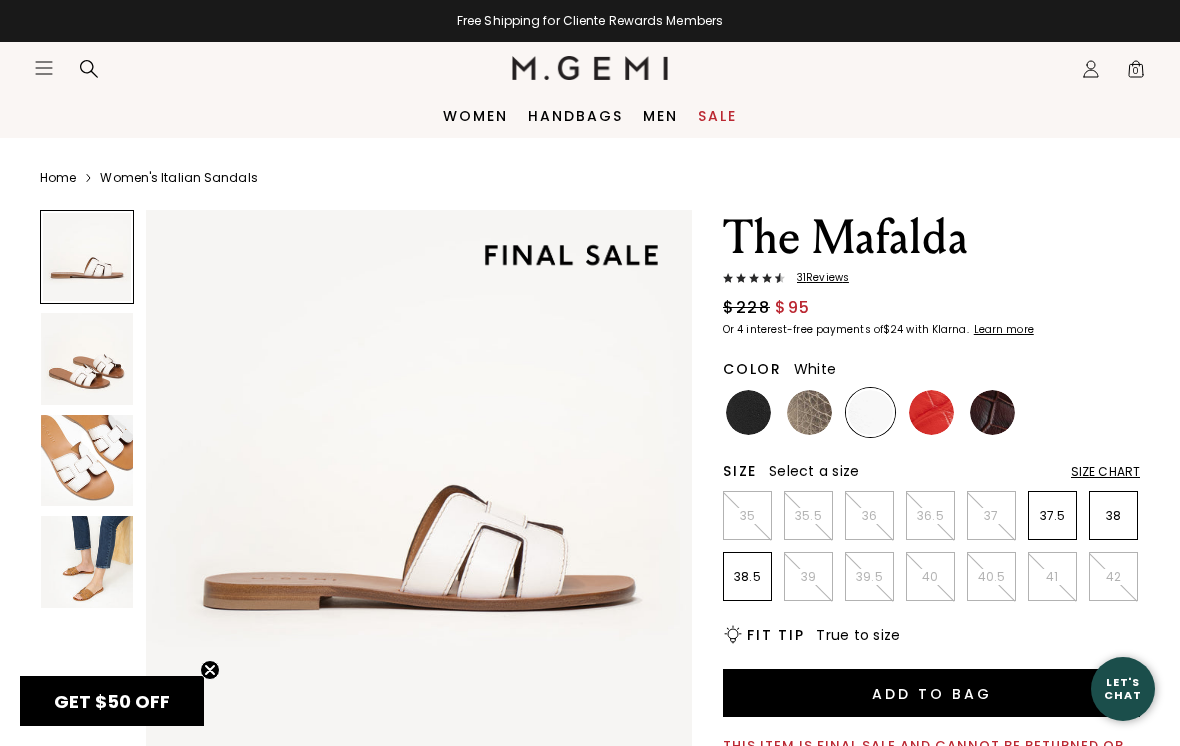 scroll, scrollTop: 0, scrollLeft: 0, axis: both 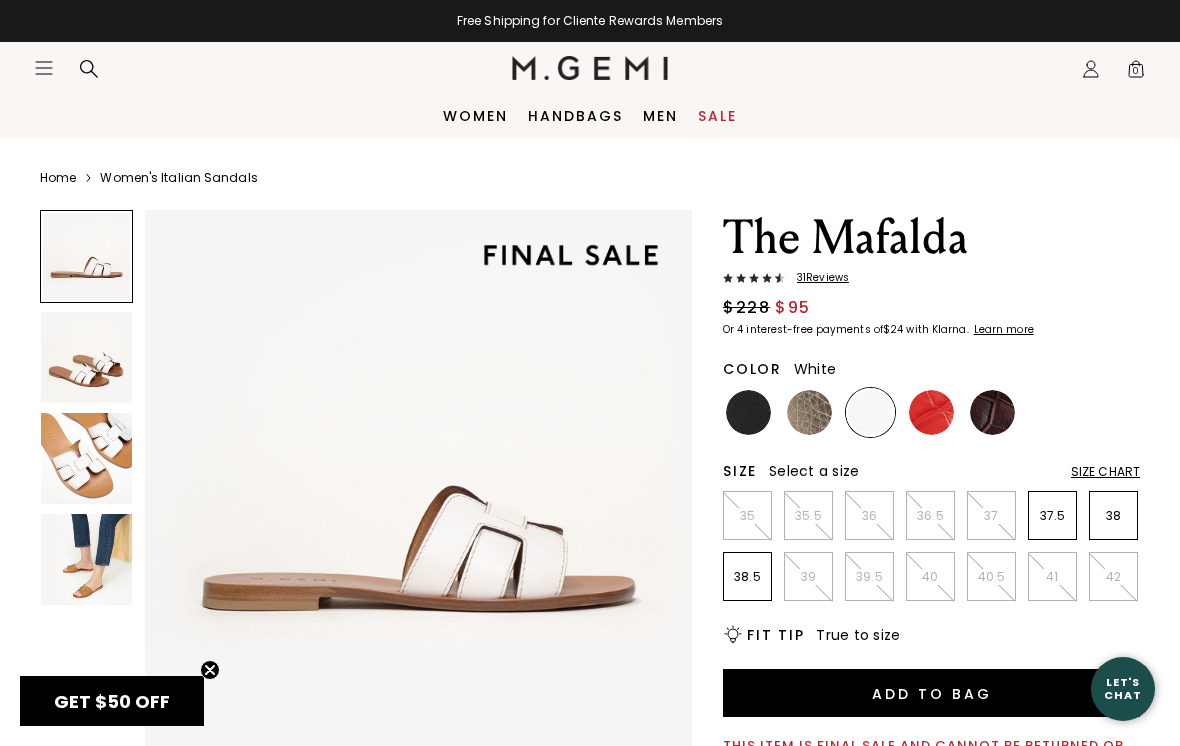 click at bounding box center (931, 412) 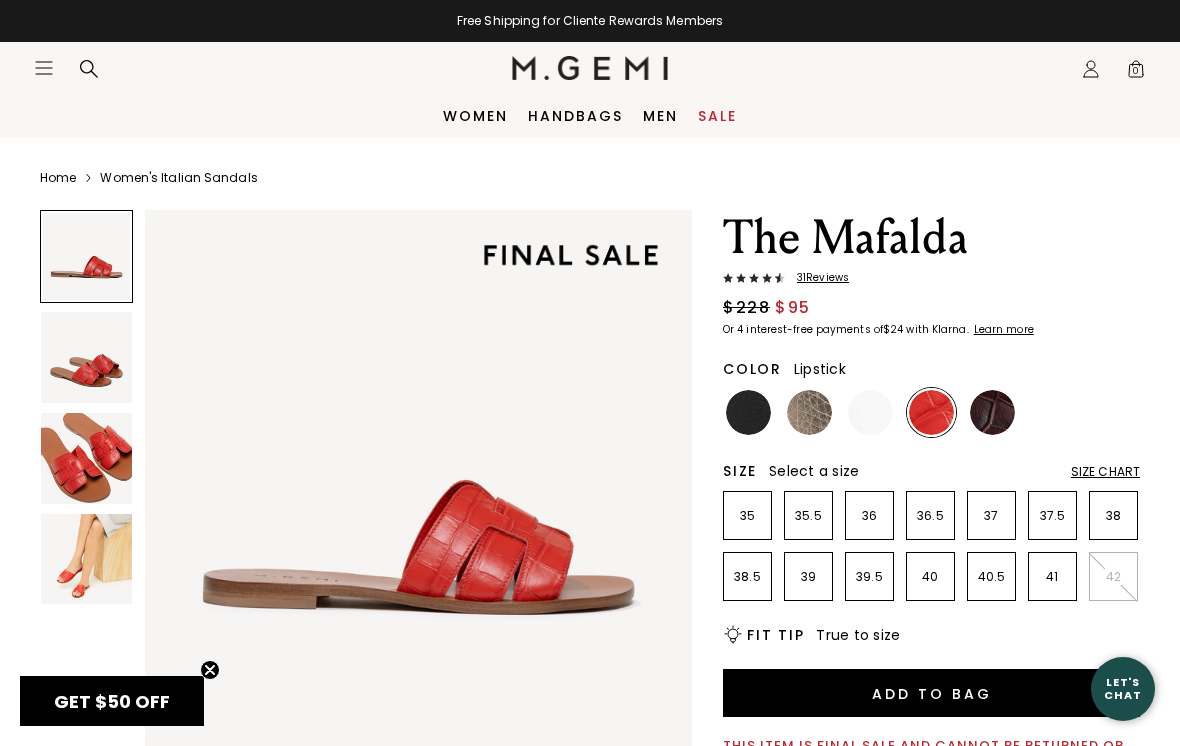 scroll, scrollTop: 0, scrollLeft: 0, axis: both 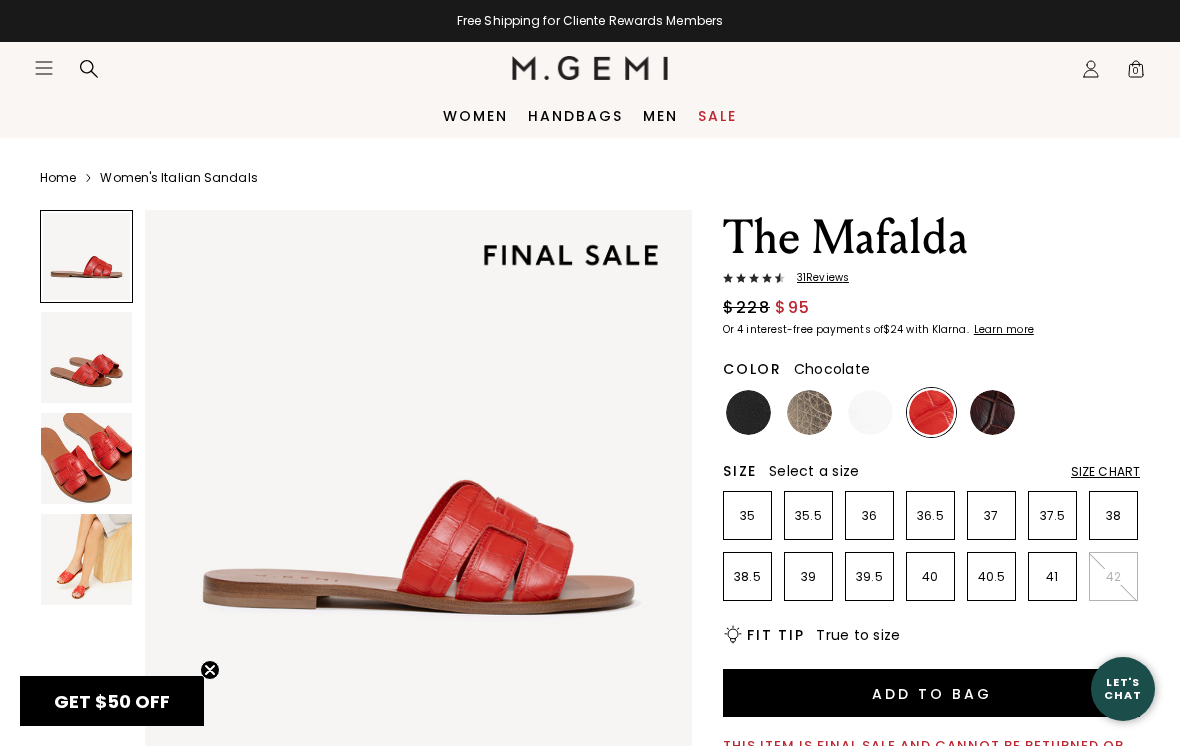 click at bounding box center [992, 412] 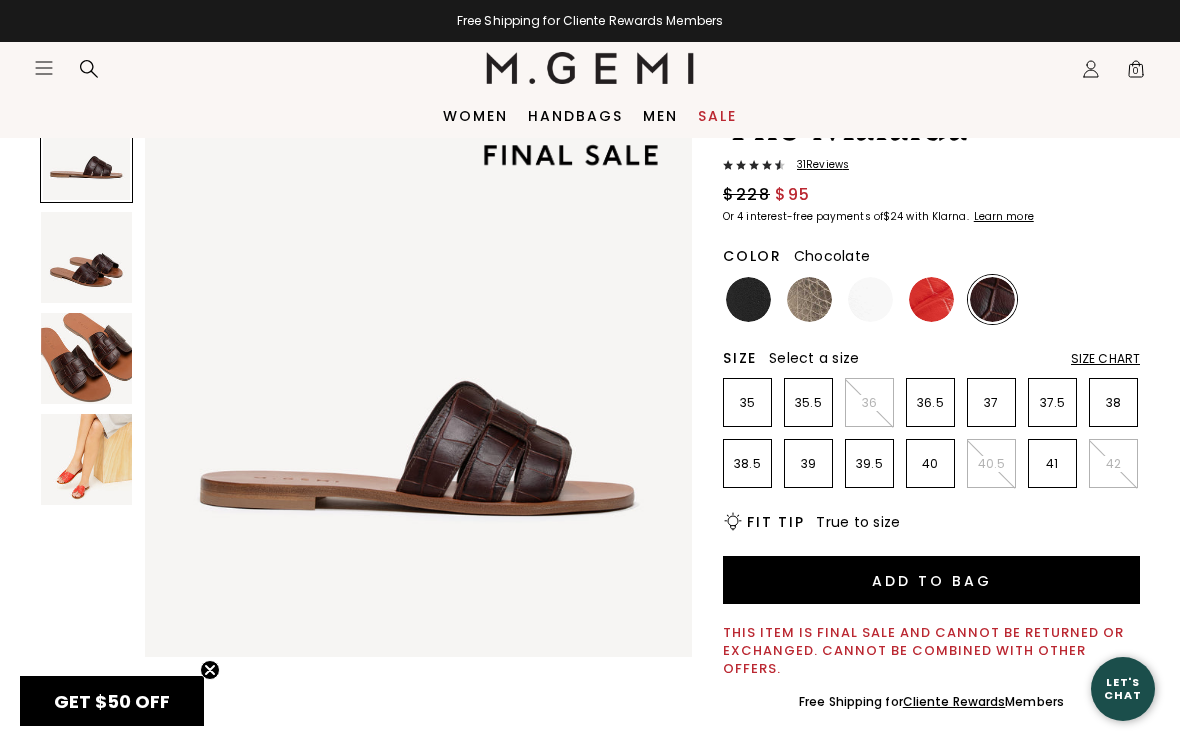 scroll, scrollTop: 111, scrollLeft: 0, axis: vertical 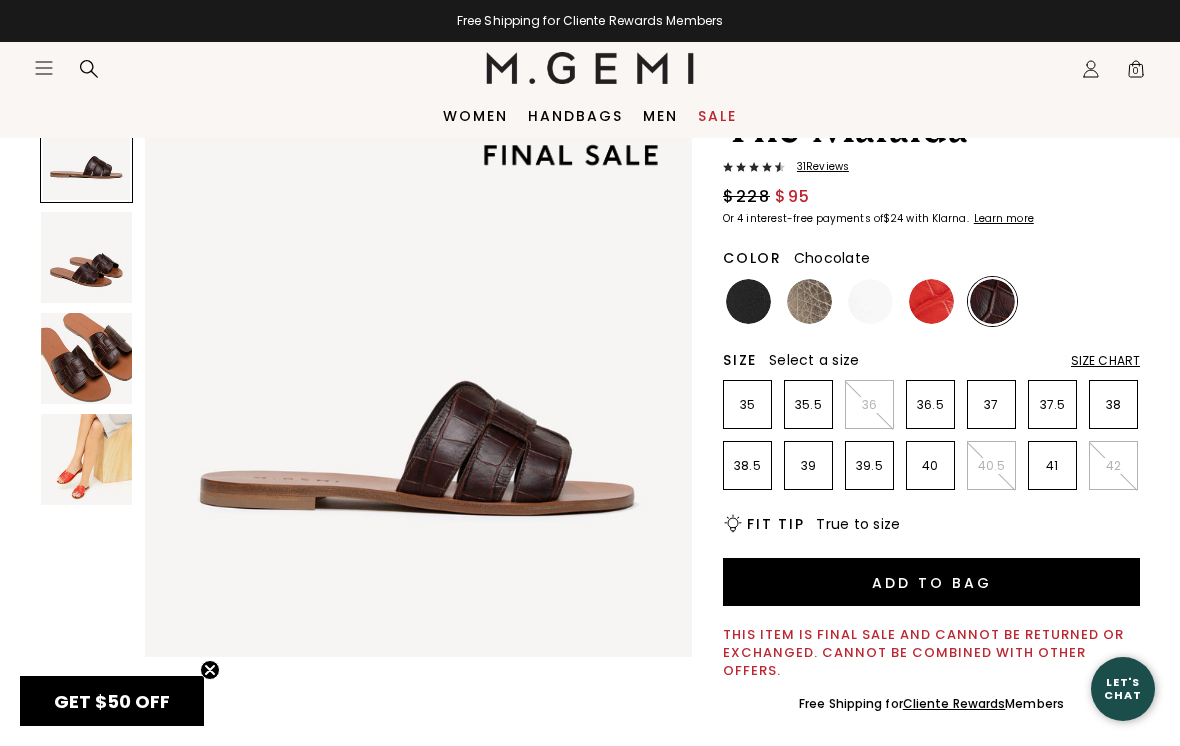 click at bounding box center (809, 301) 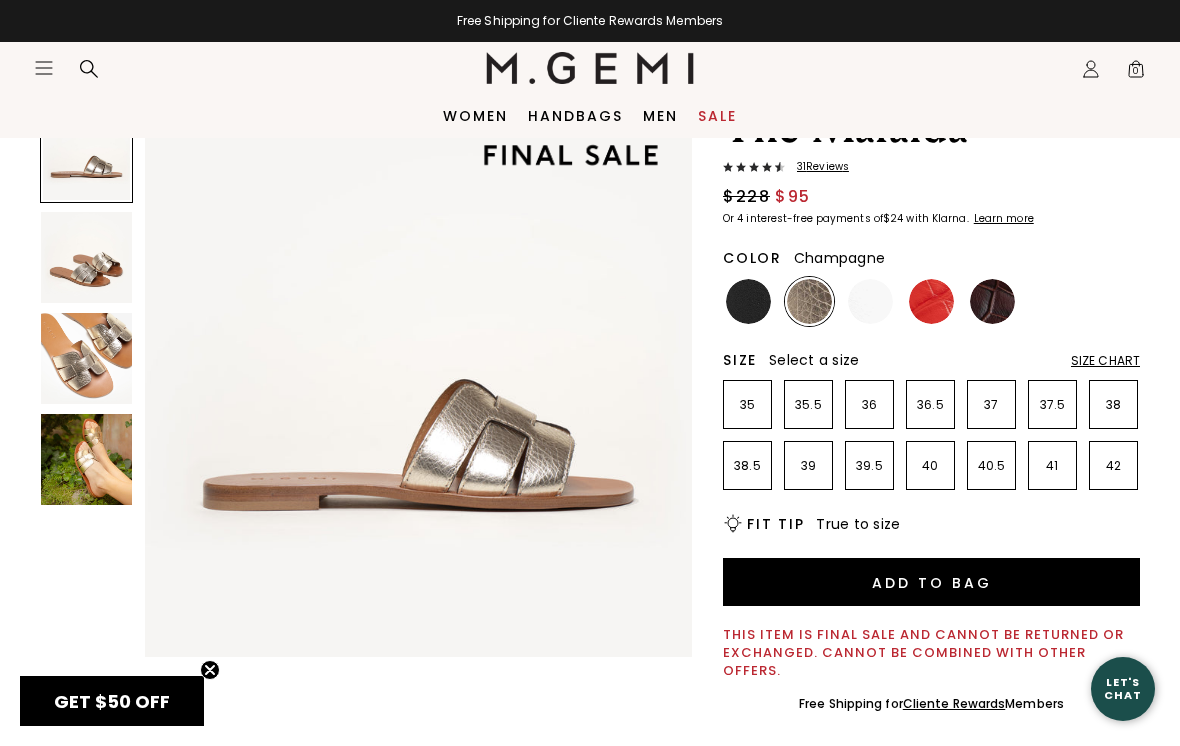scroll, scrollTop: 0, scrollLeft: 0, axis: both 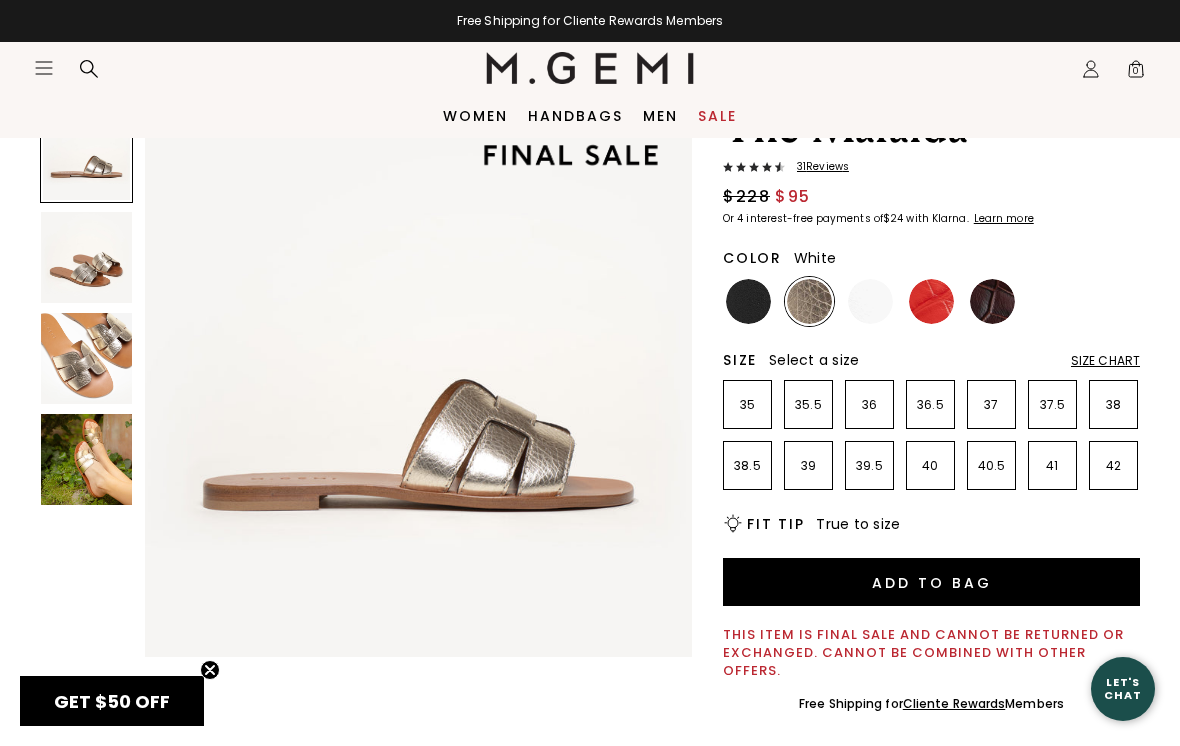 click at bounding box center [870, 301] 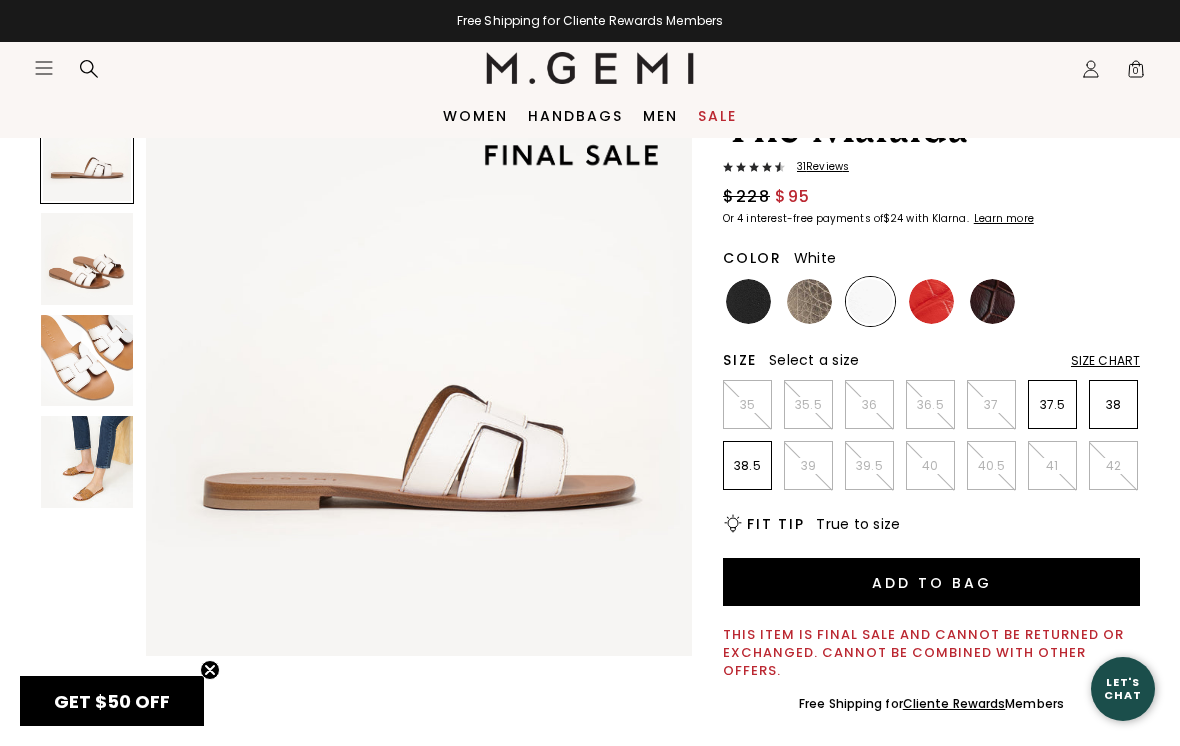 scroll, scrollTop: 0, scrollLeft: 0, axis: both 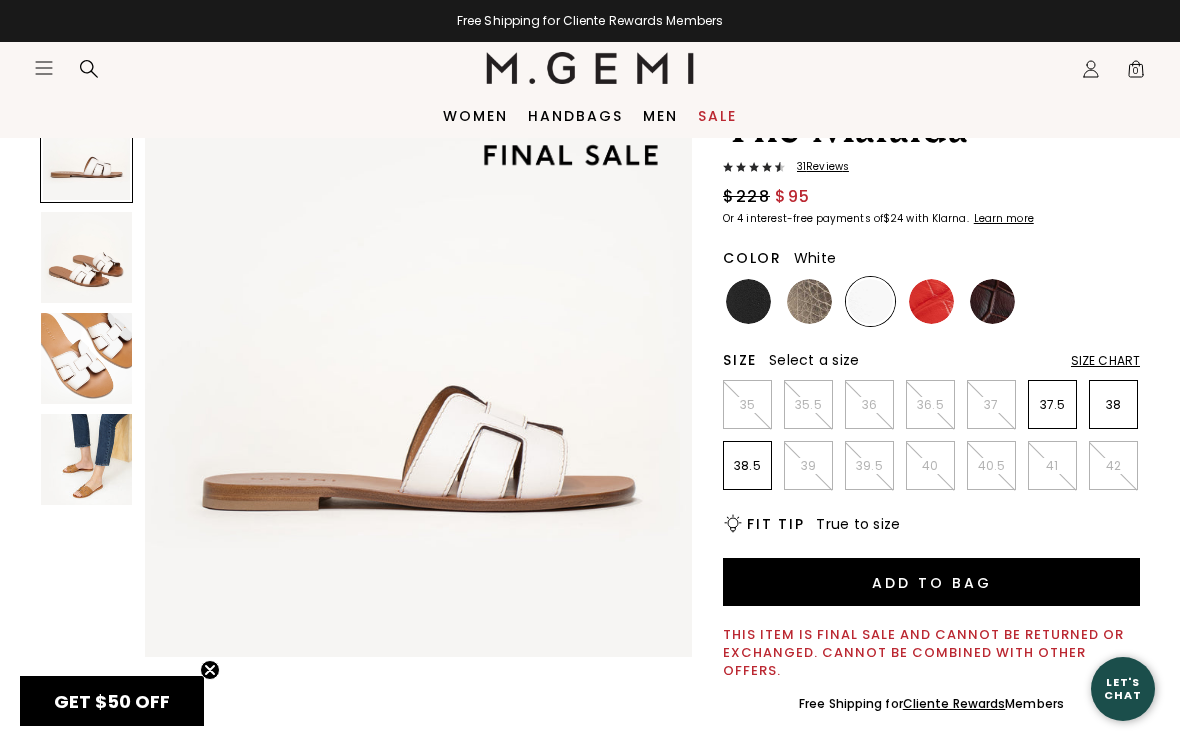 click at bounding box center (931, 301) 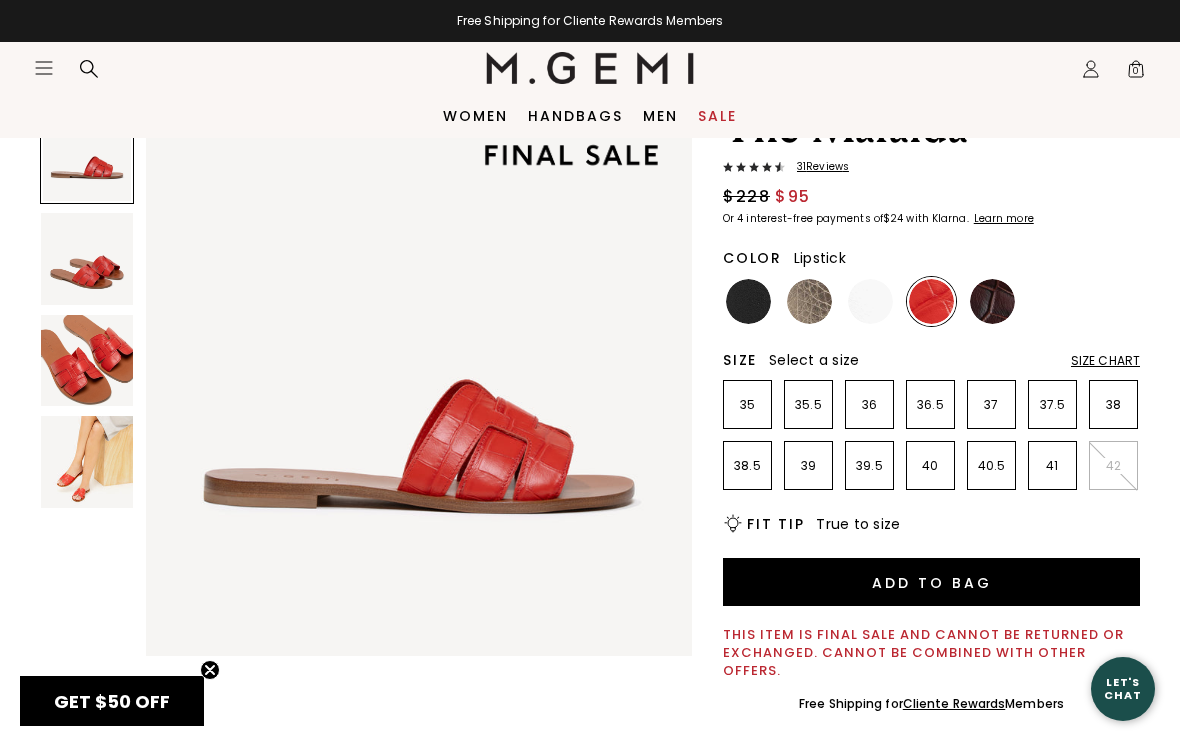 scroll, scrollTop: 0, scrollLeft: 0, axis: both 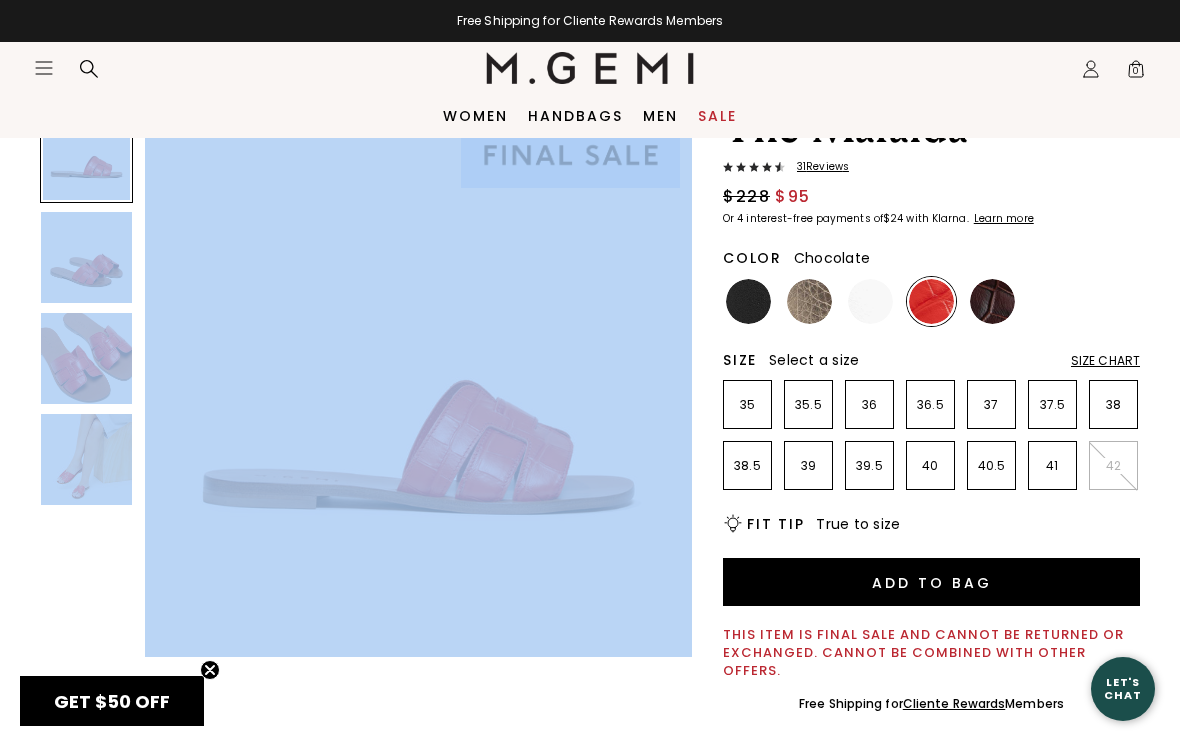 click at bounding box center [992, 301] 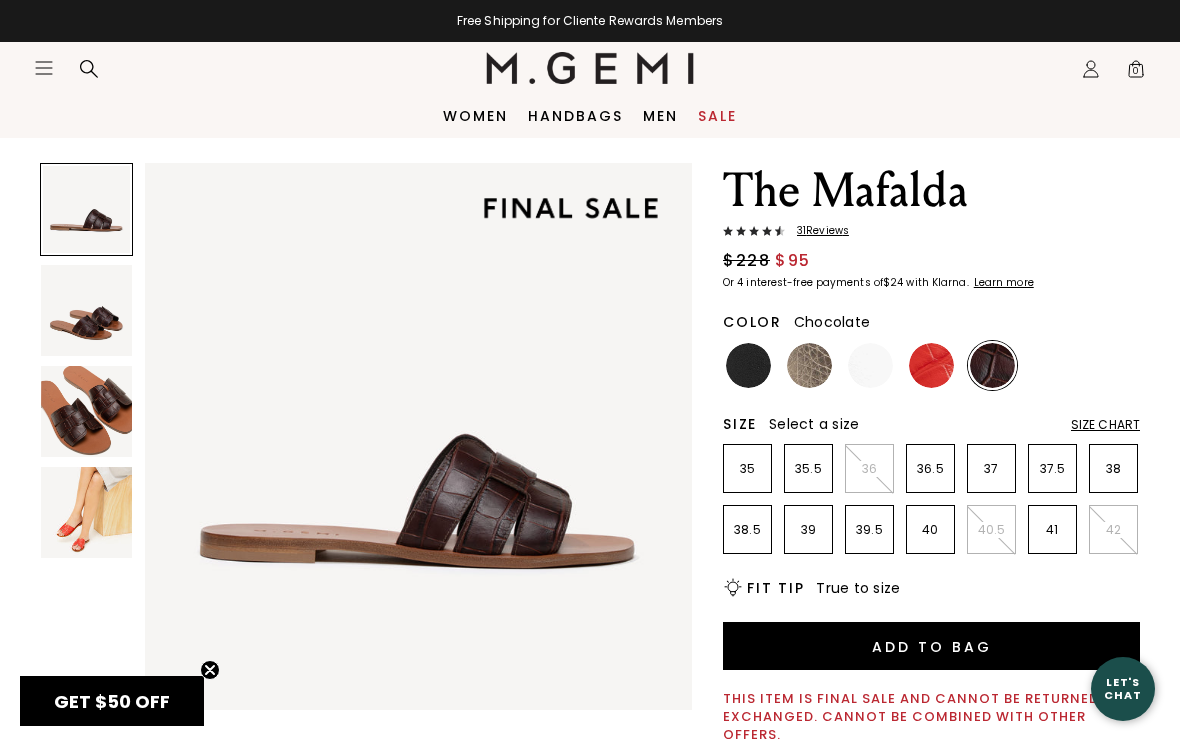 scroll, scrollTop: 0, scrollLeft: 0, axis: both 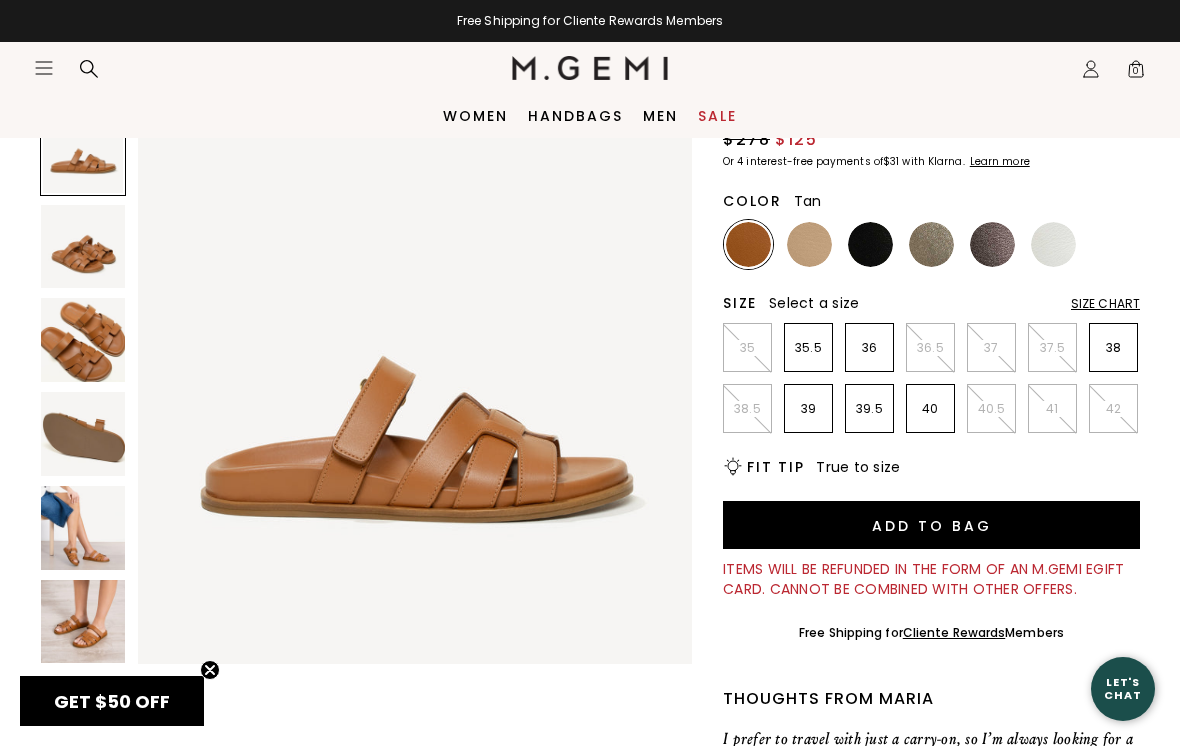 click at bounding box center (83, 622) 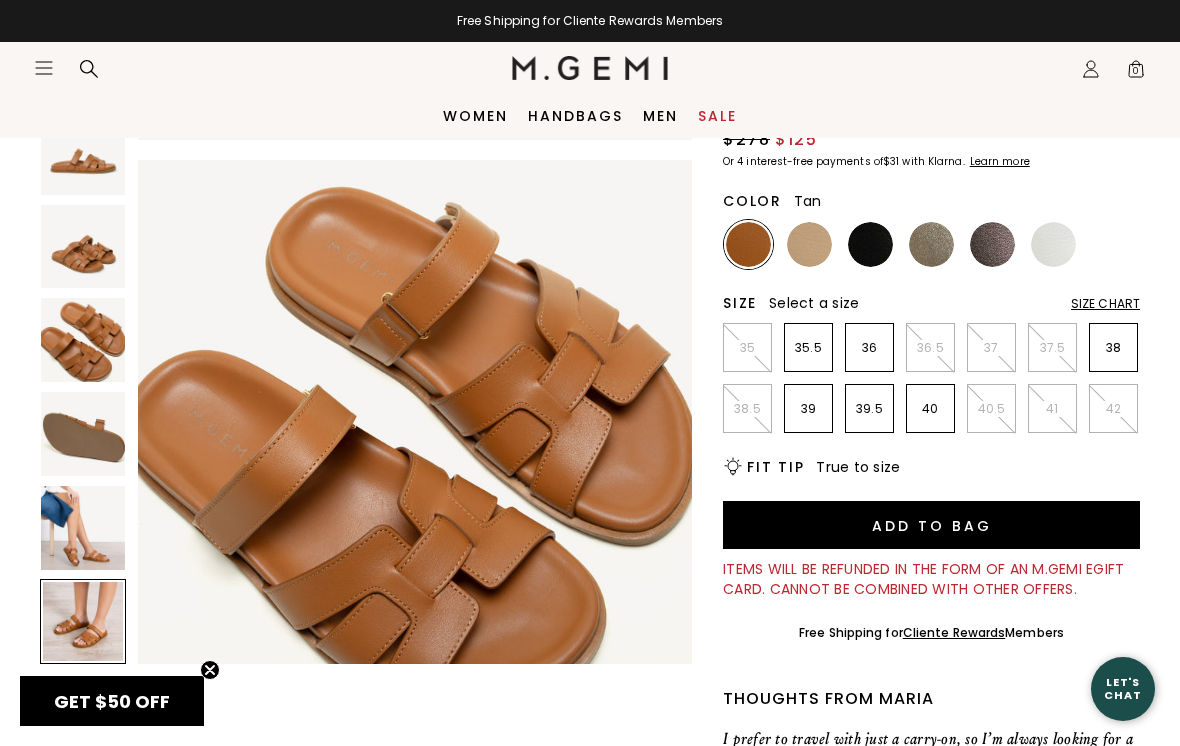 scroll, scrollTop: 2871, scrollLeft: 0, axis: vertical 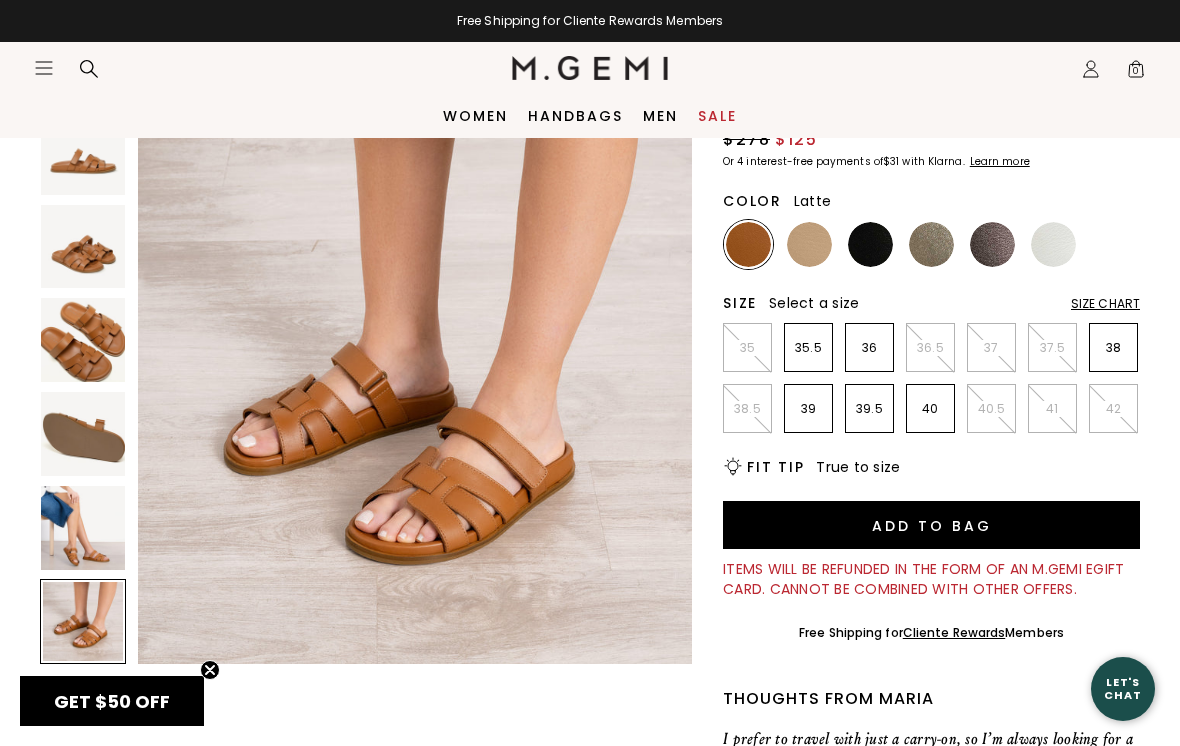 click at bounding box center [809, 244] 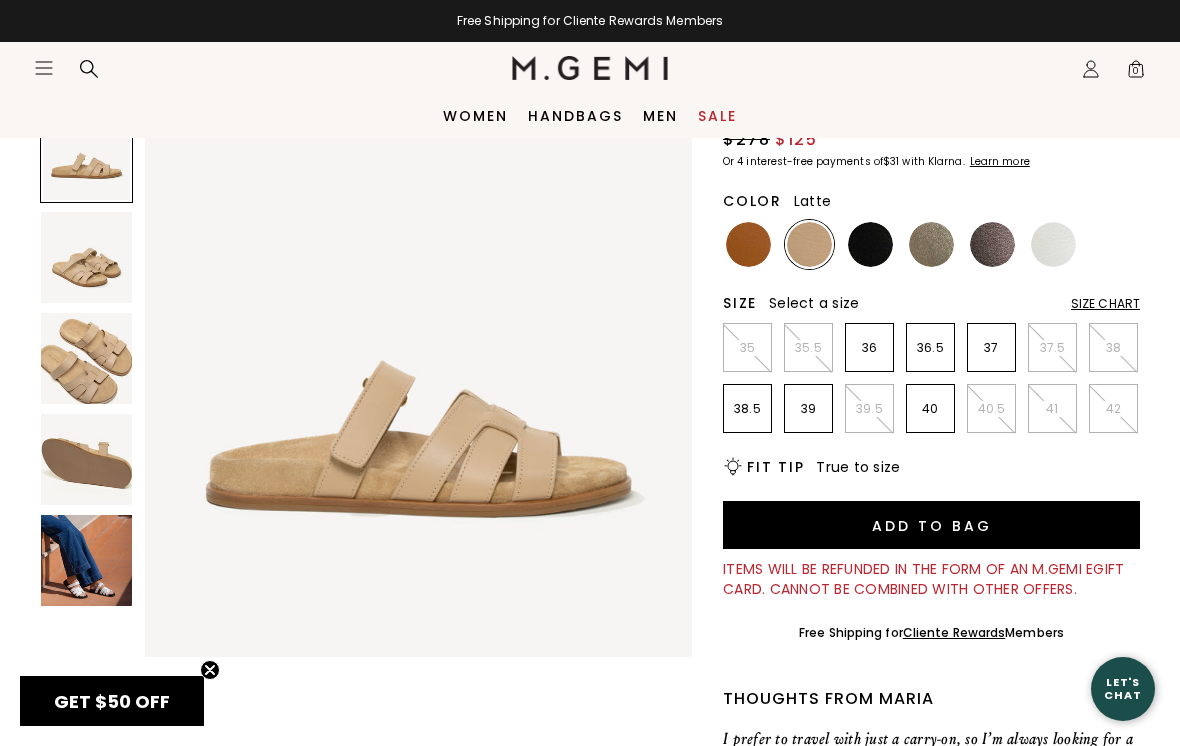 scroll, scrollTop: 0, scrollLeft: 0, axis: both 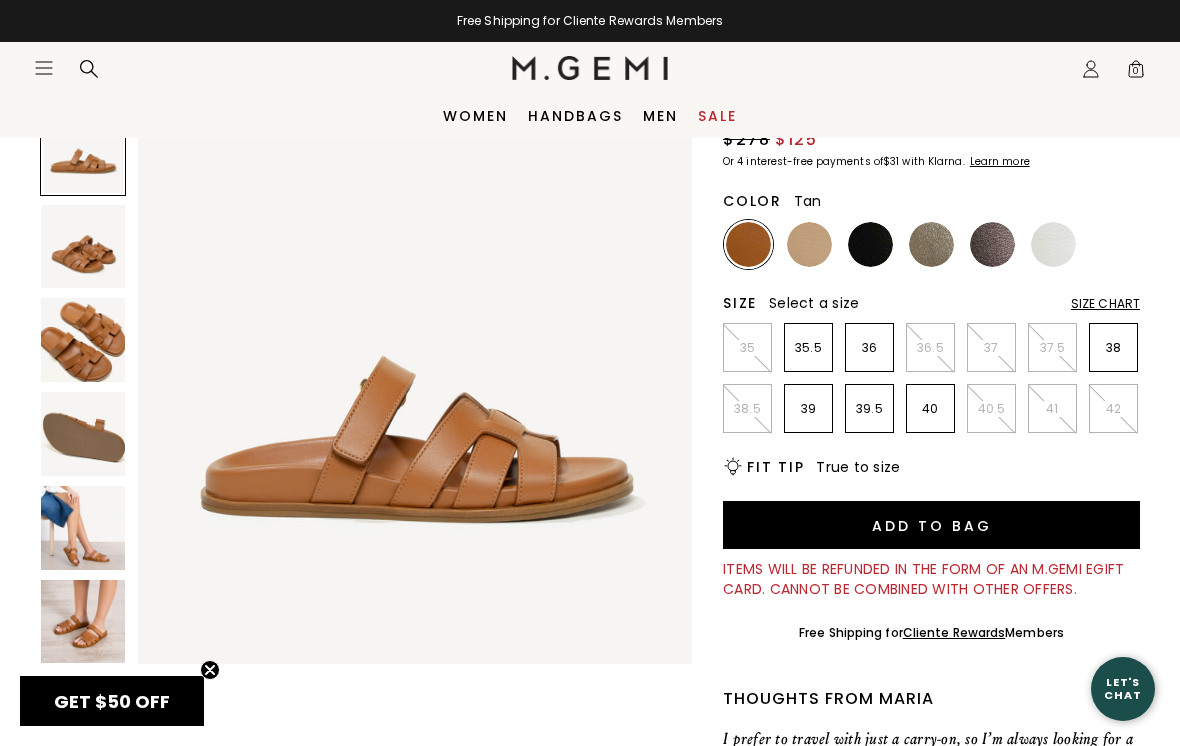 click at bounding box center [83, 528] 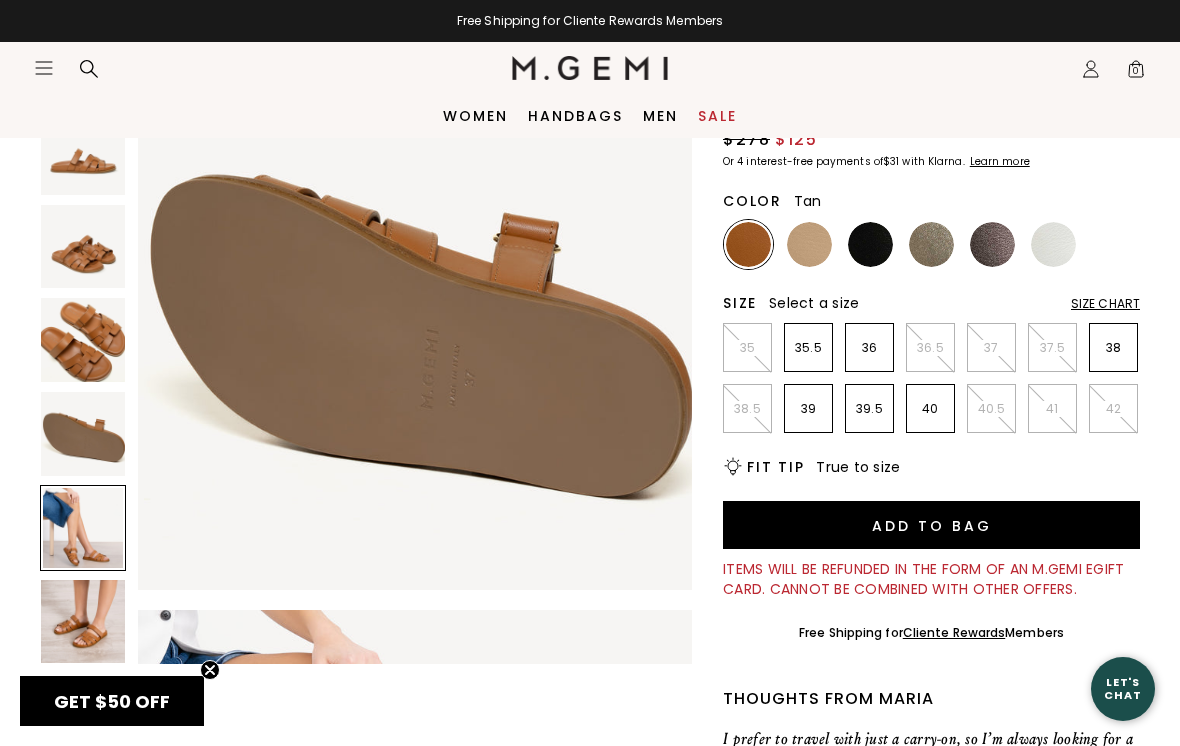 scroll, scrollTop: 2297, scrollLeft: 0, axis: vertical 